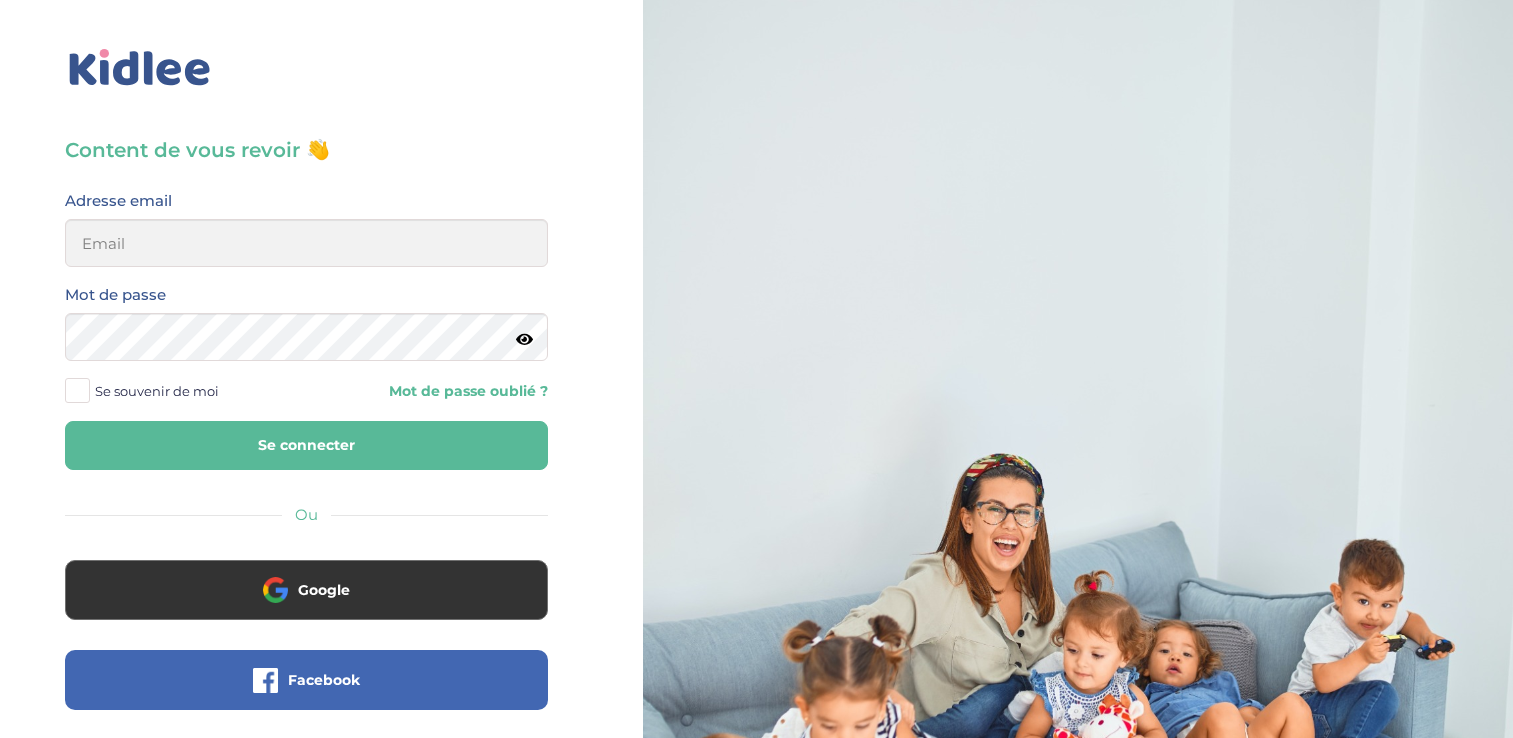 scroll, scrollTop: 0, scrollLeft: 0, axis: both 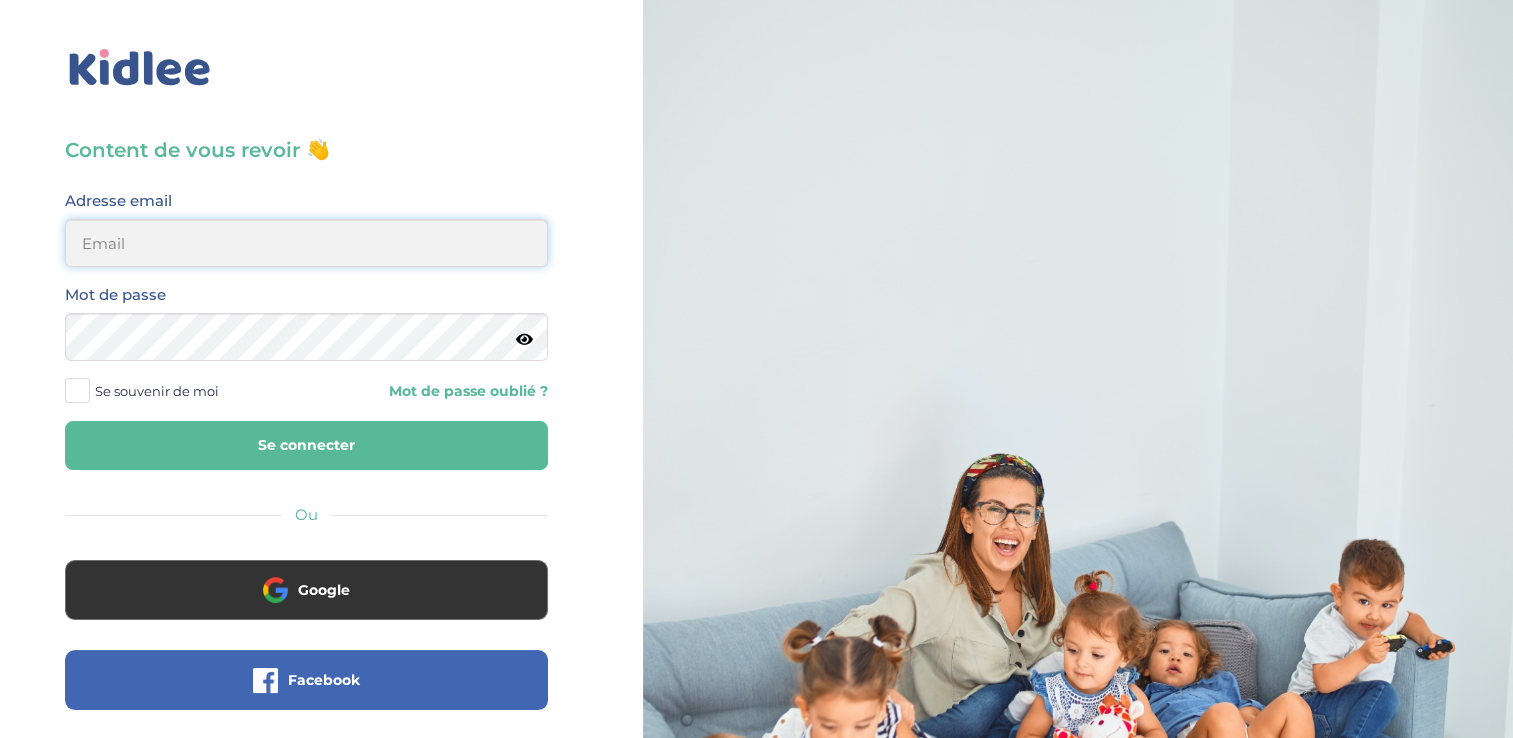 type on "zayafunereil@gmail.com" 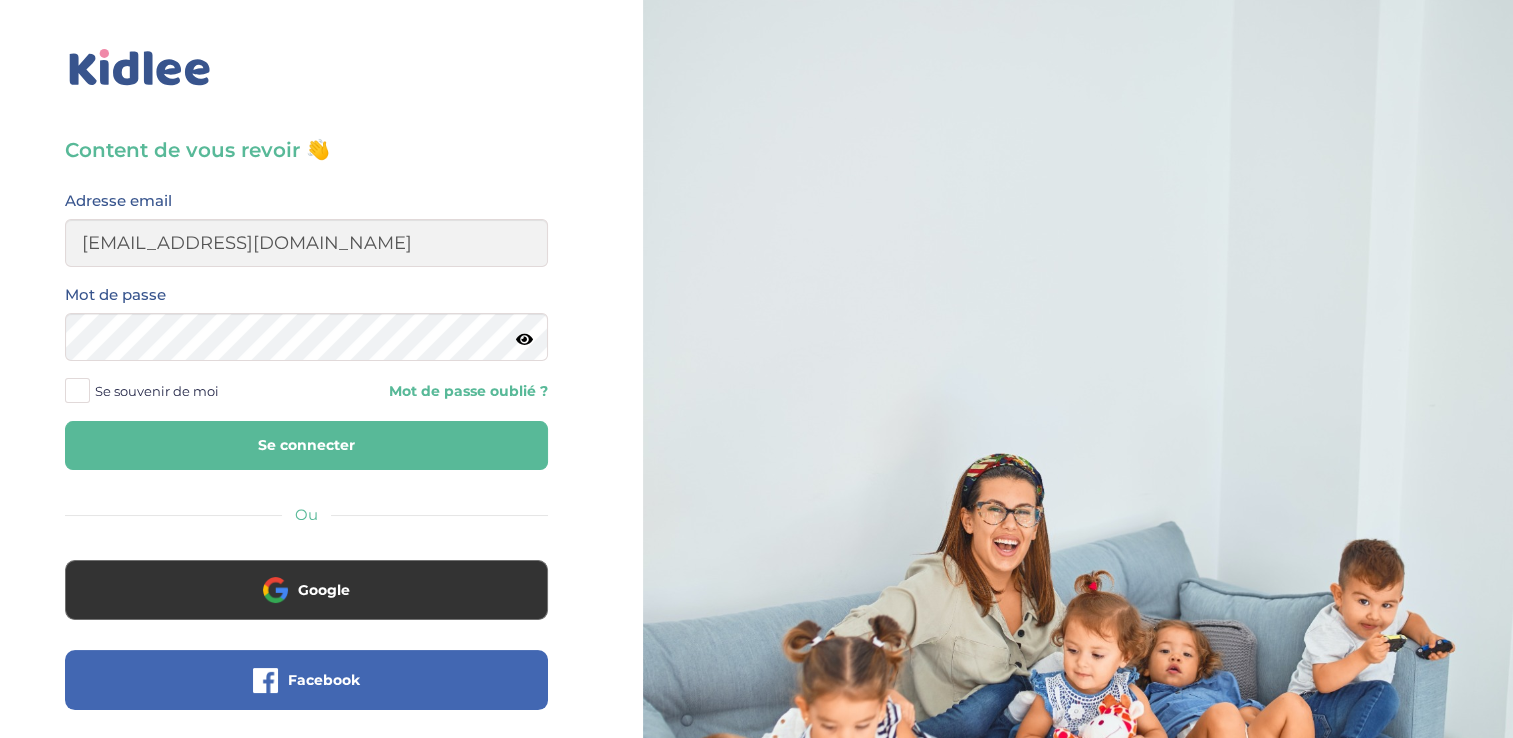 click on "Se connecter" at bounding box center [306, 445] 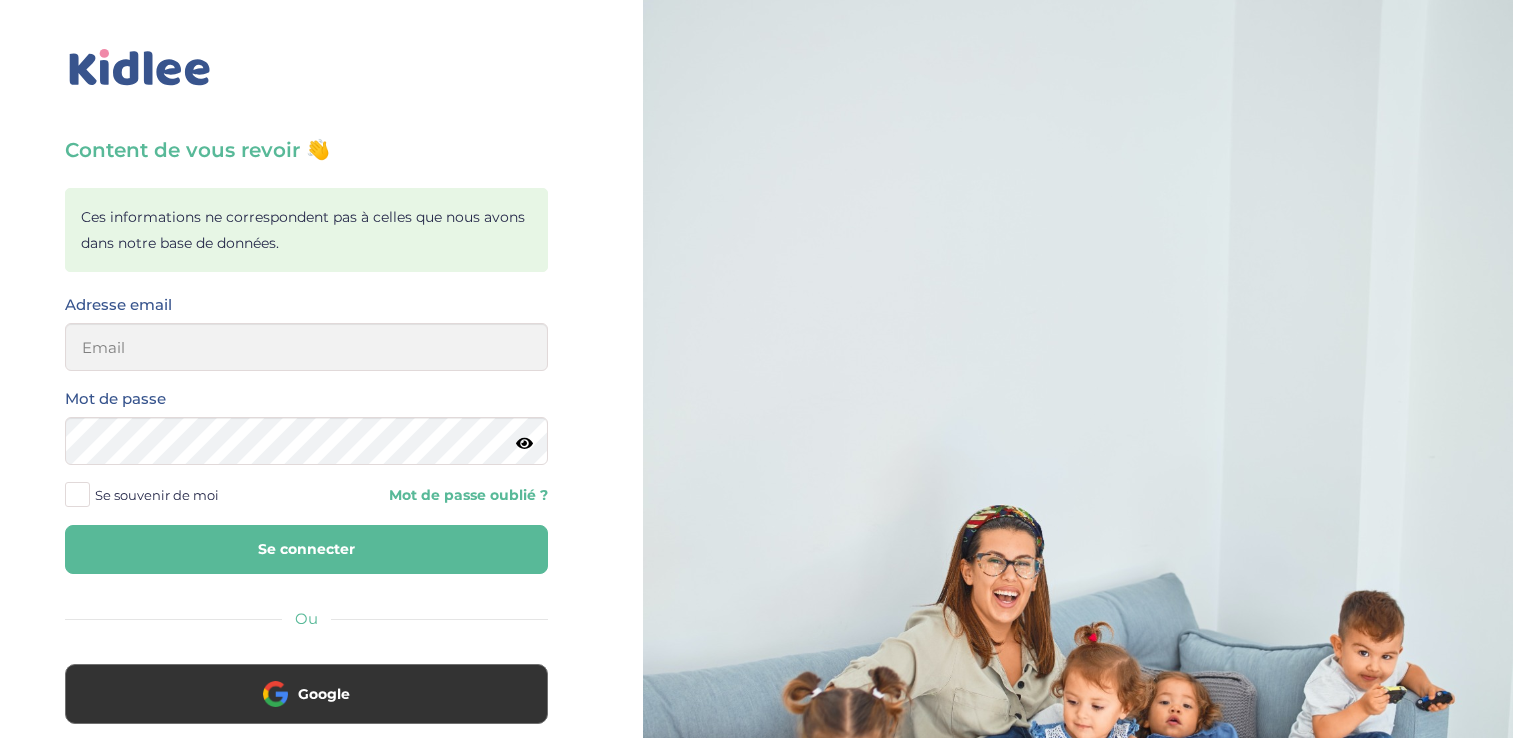scroll, scrollTop: 0, scrollLeft: 0, axis: both 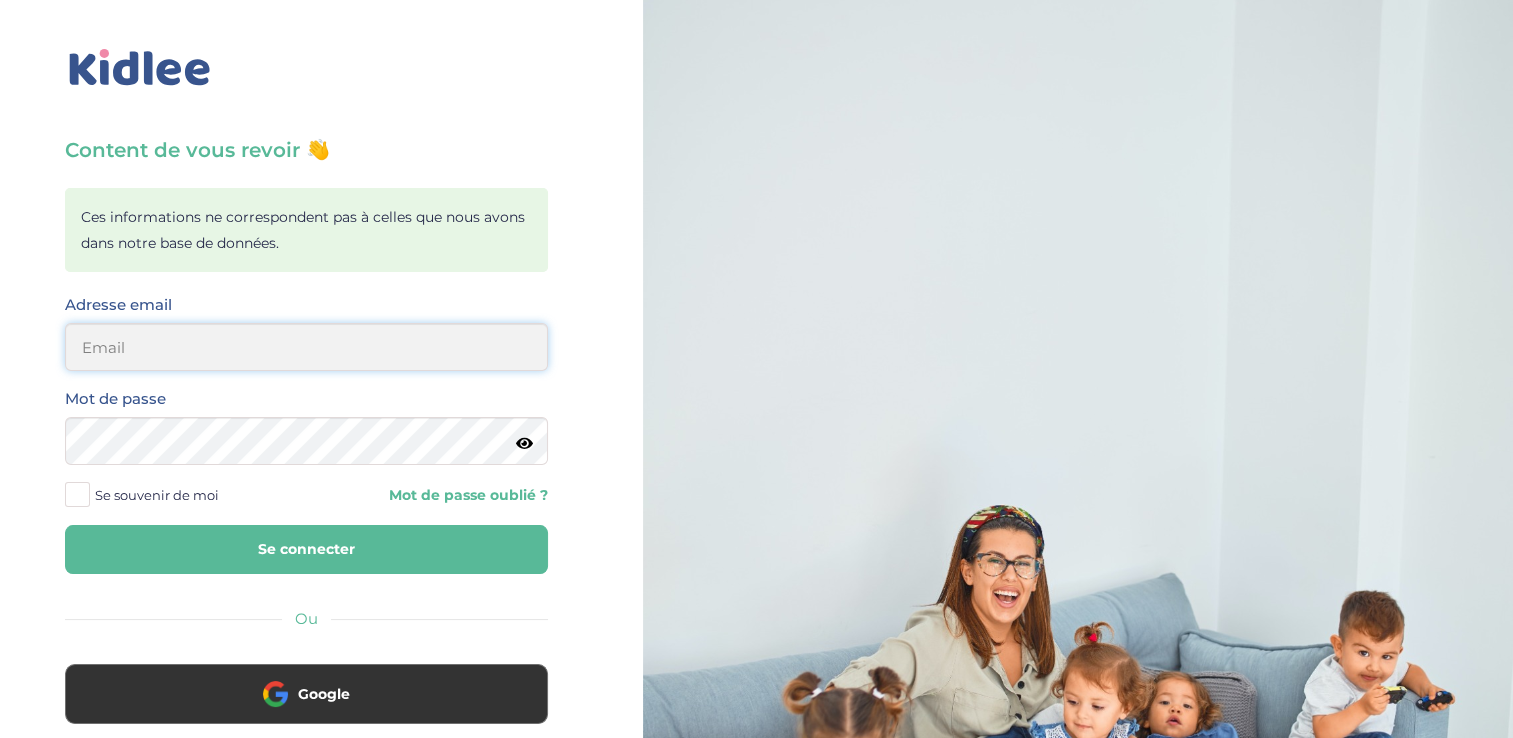 type on "[EMAIL_ADDRESS][DOMAIN_NAME]" 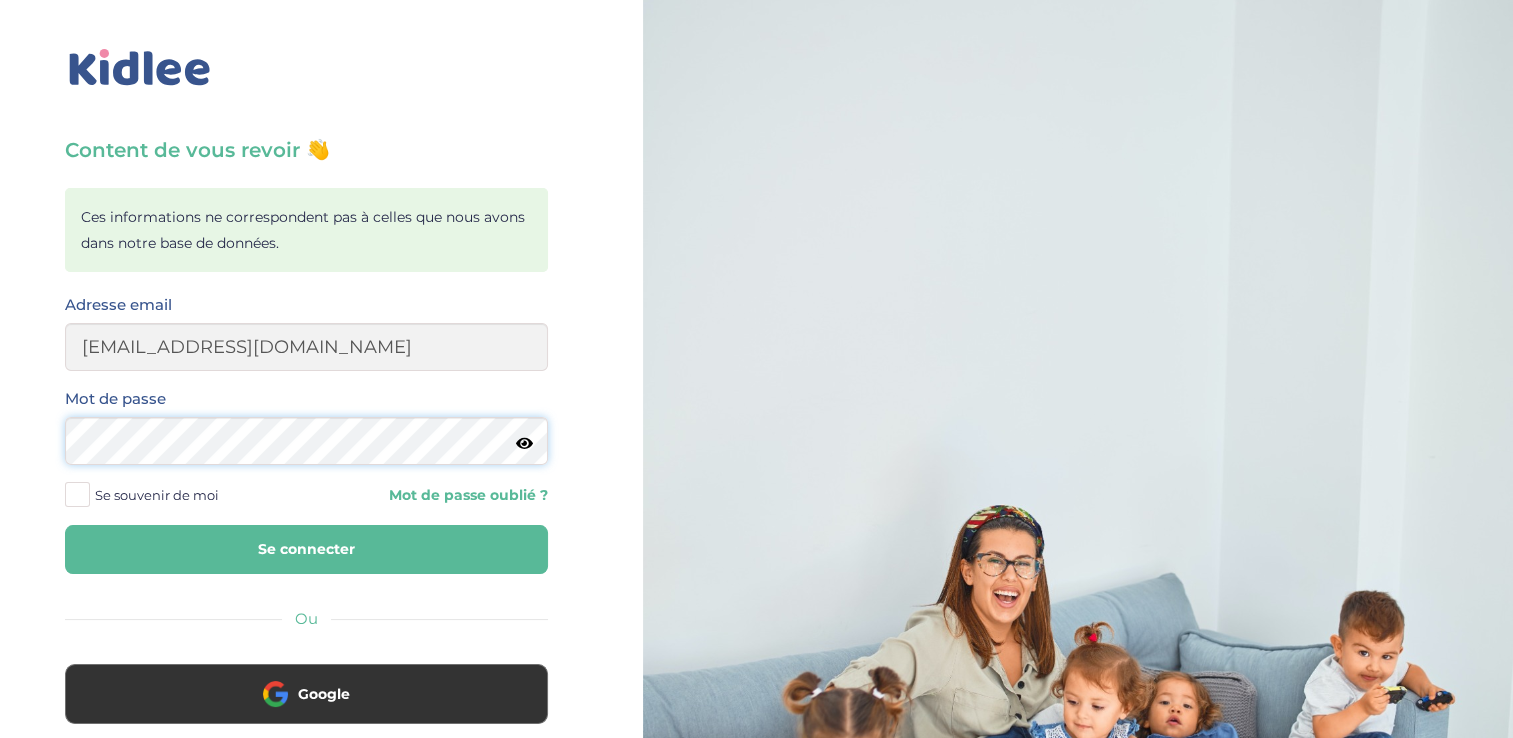 click on "Se connecter" at bounding box center (306, 549) 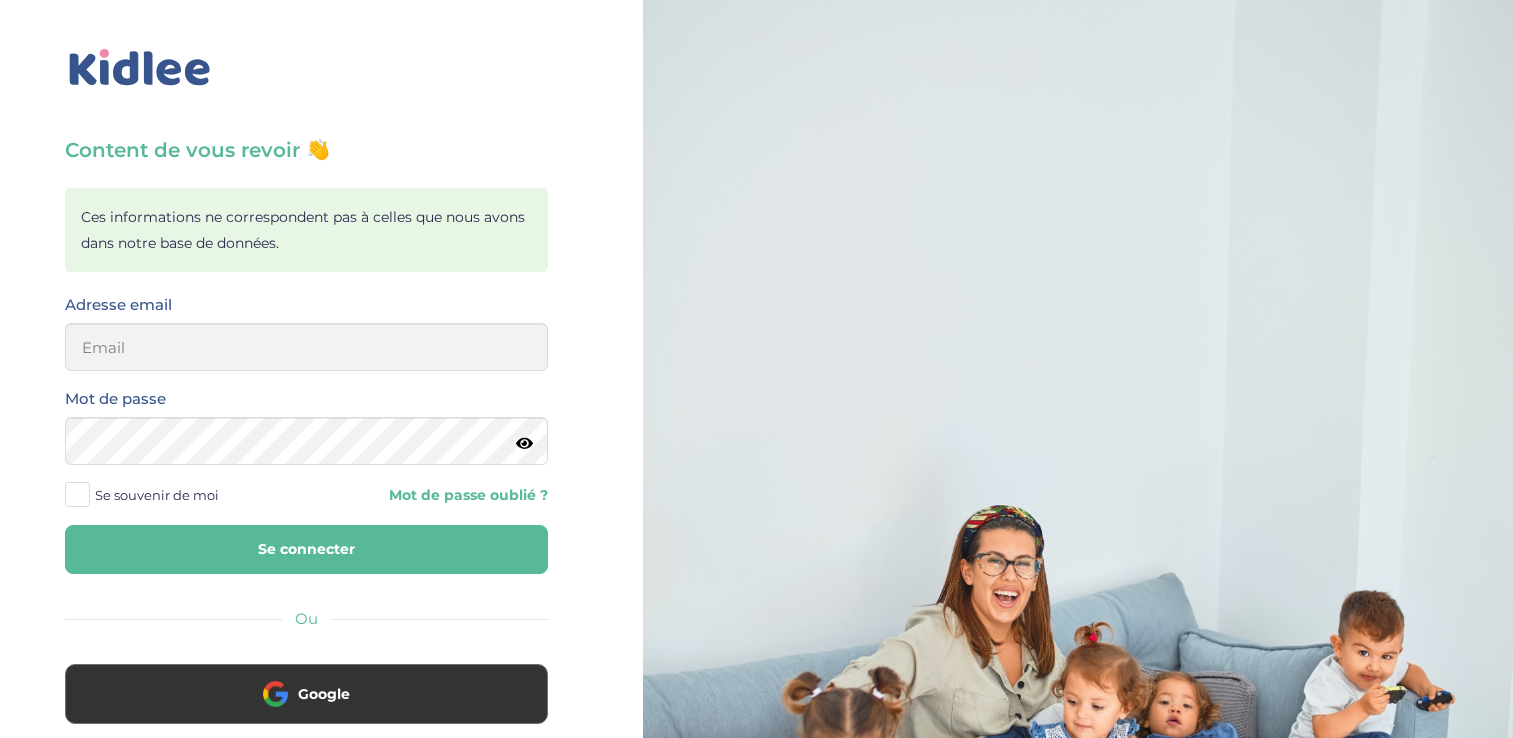 scroll, scrollTop: 0, scrollLeft: 0, axis: both 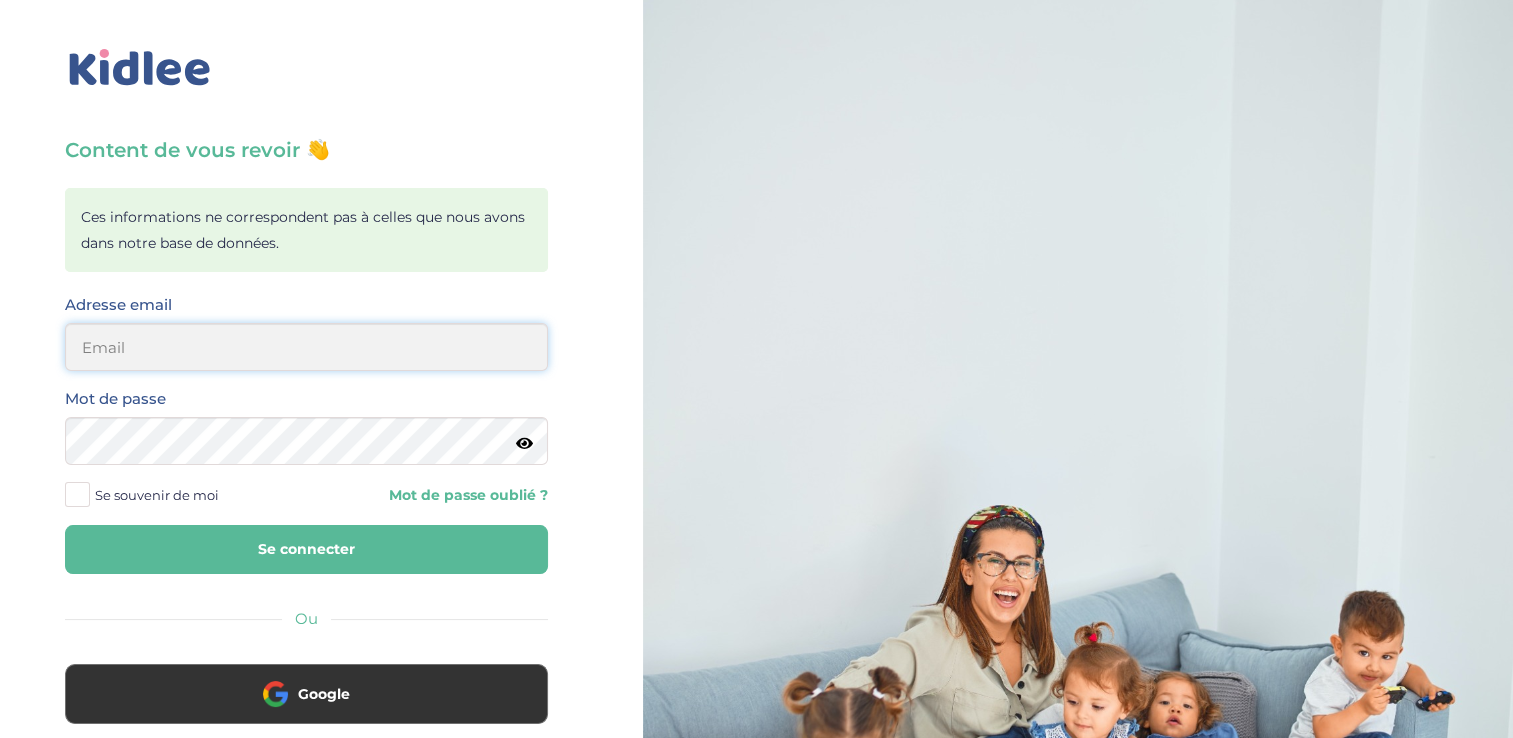 type on "[EMAIL_ADDRESS][DOMAIN_NAME]" 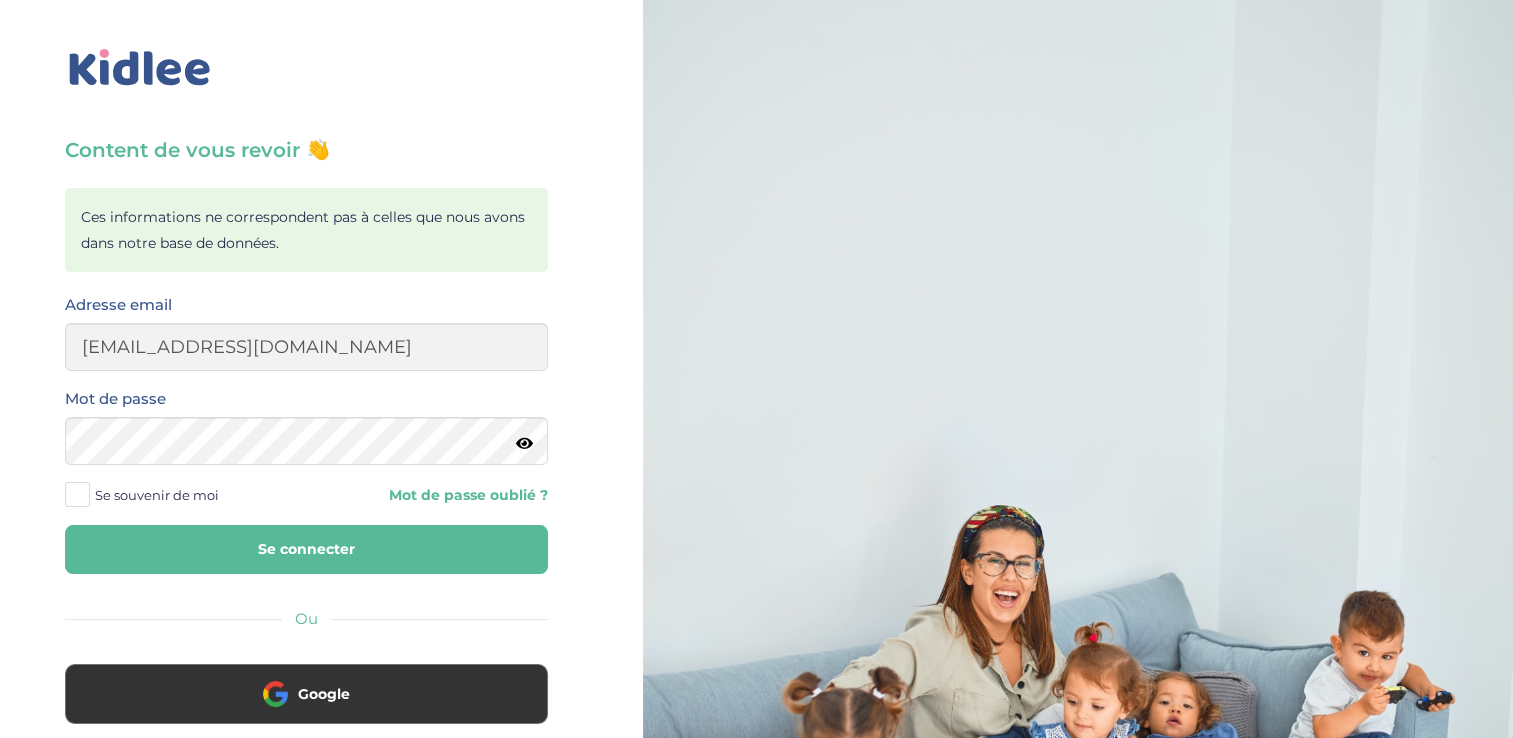 click at bounding box center (524, 443) 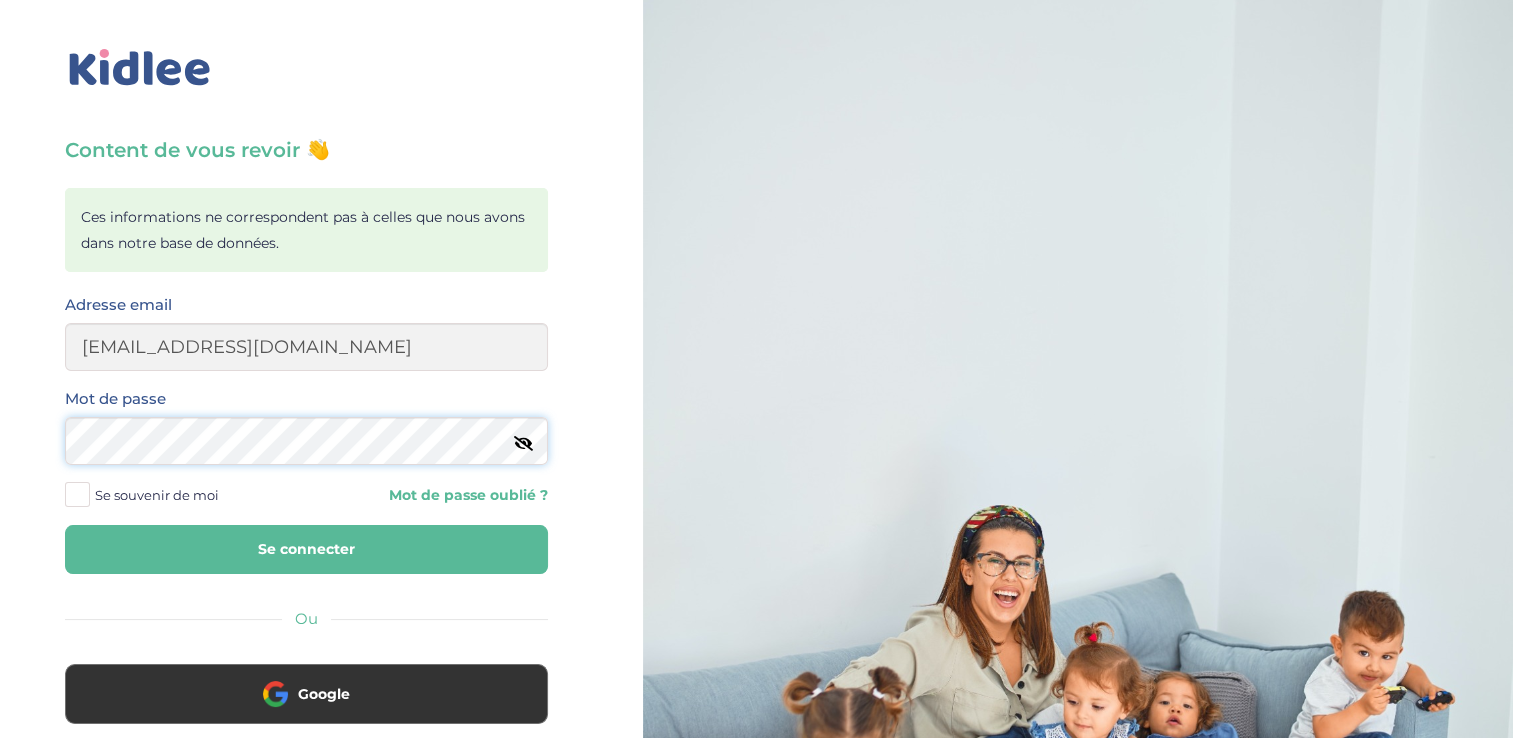 click on "×
Mot de passe oublié ?
Veuillez renseigner votre adresse email pour réinitialiser votre mot de passe.
Email
Envoyer
×" at bounding box center [756, 530] 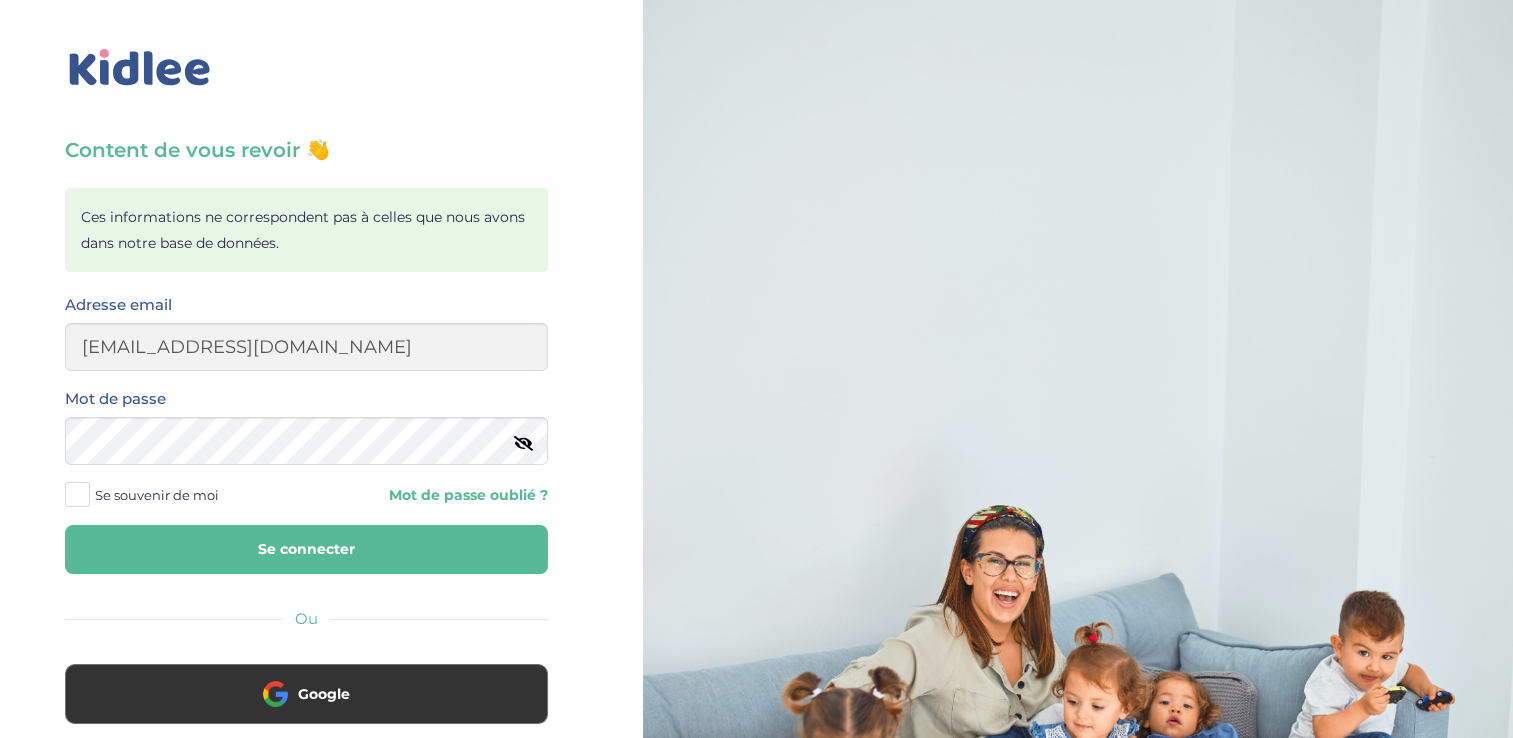 click on "Se connecter" at bounding box center [306, 549] 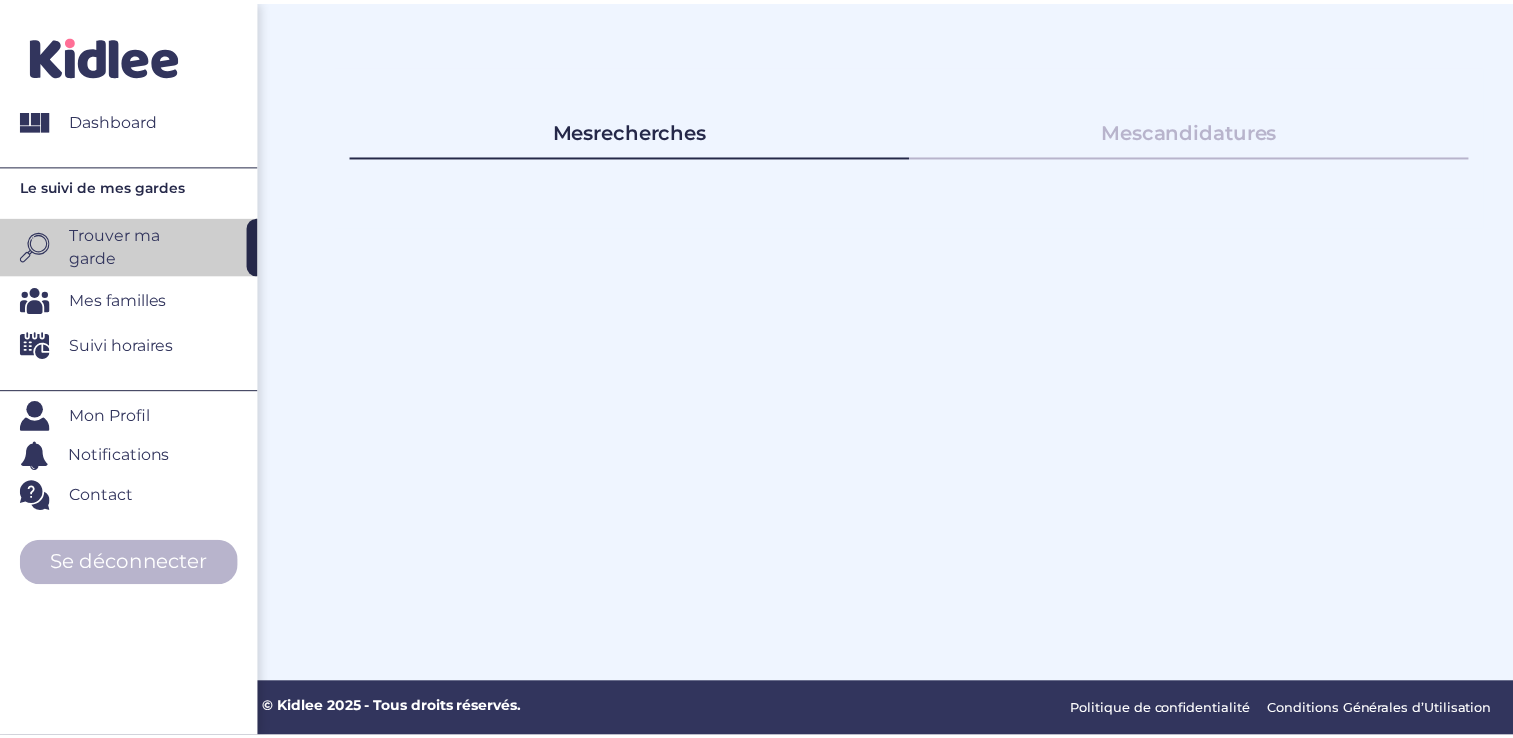 scroll, scrollTop: 0, scrollLeft: 0, axis: both 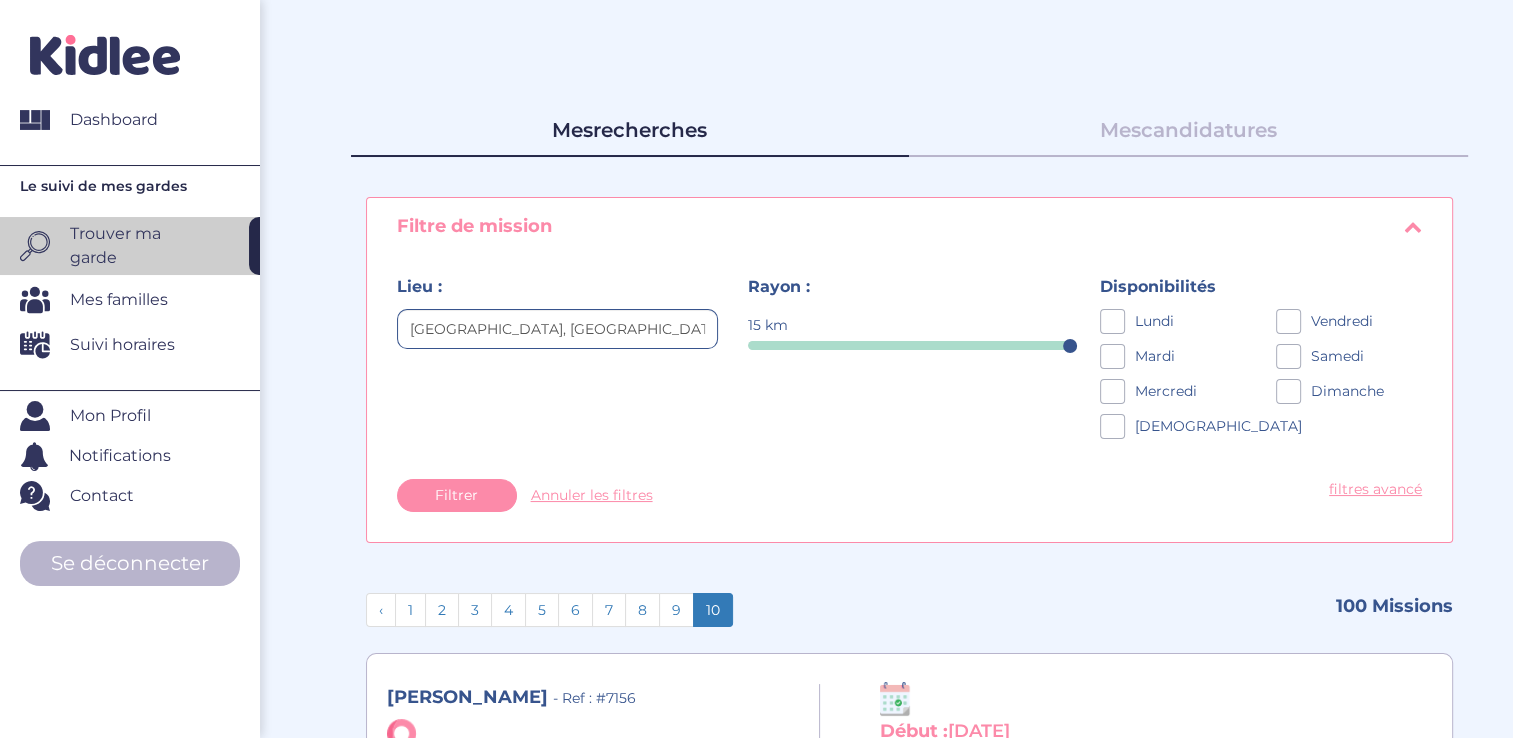 click at bounding box center [0, 4995] 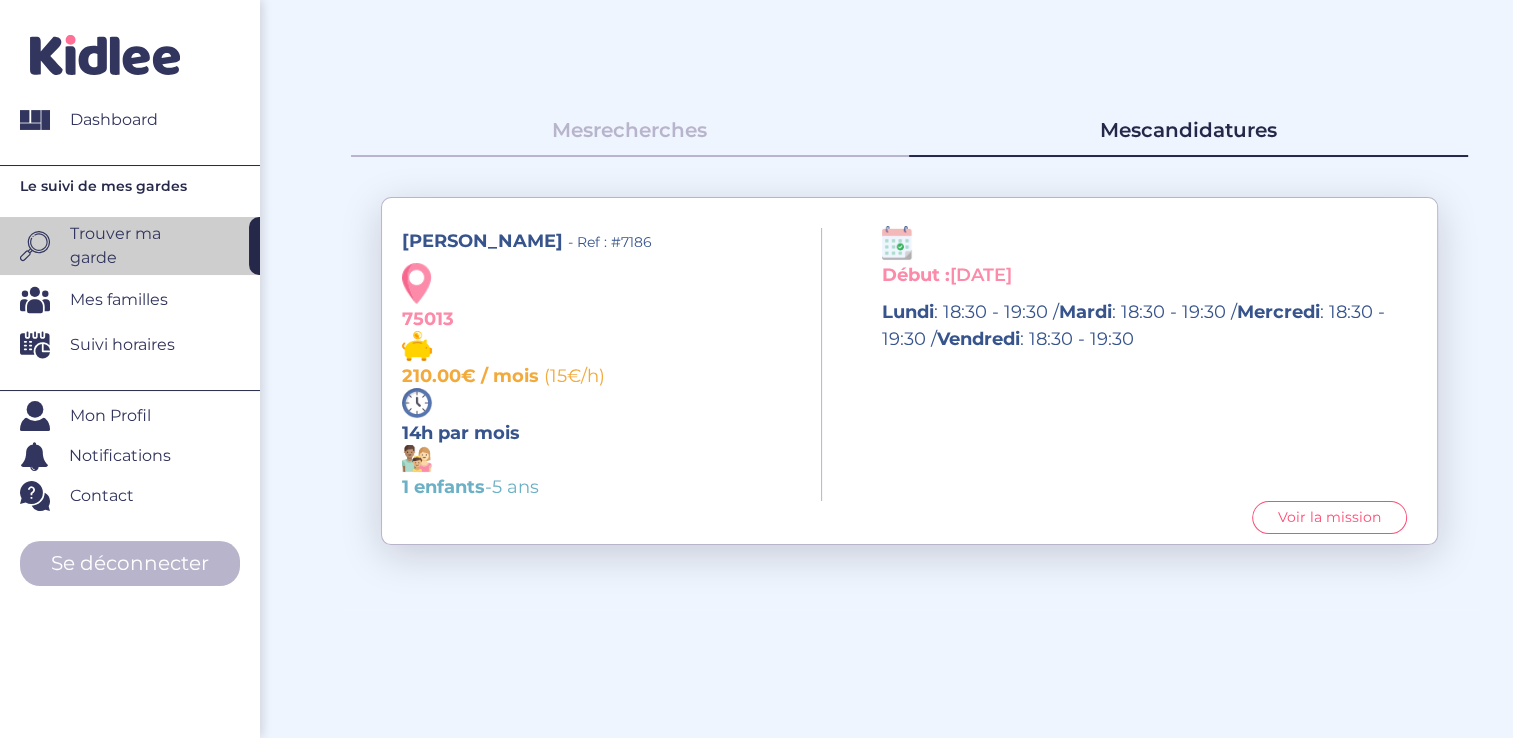 click on "Voir la mission" at bounding box center [1329, 517] 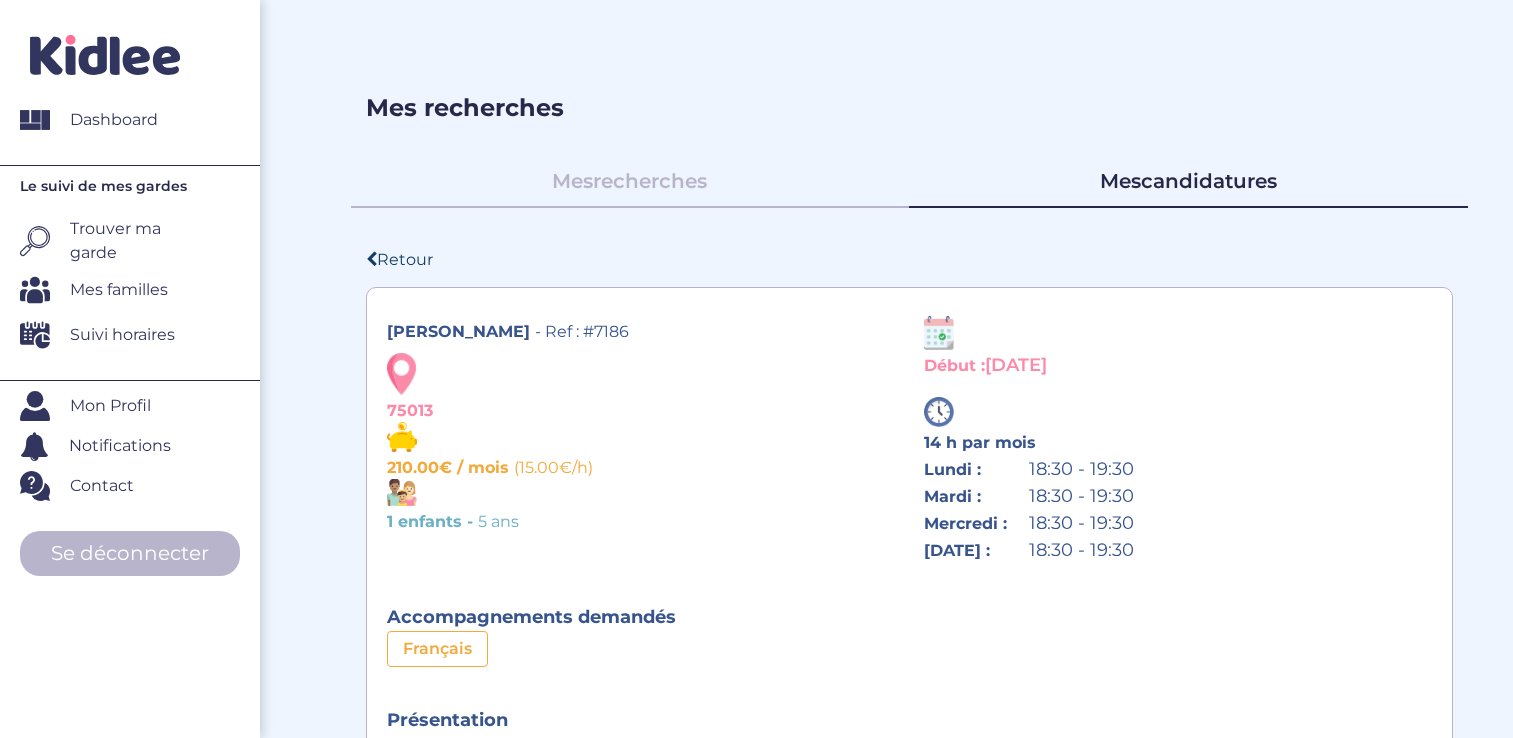 scroll, scrollTop: 0, scrollLeft: 0, axis: both 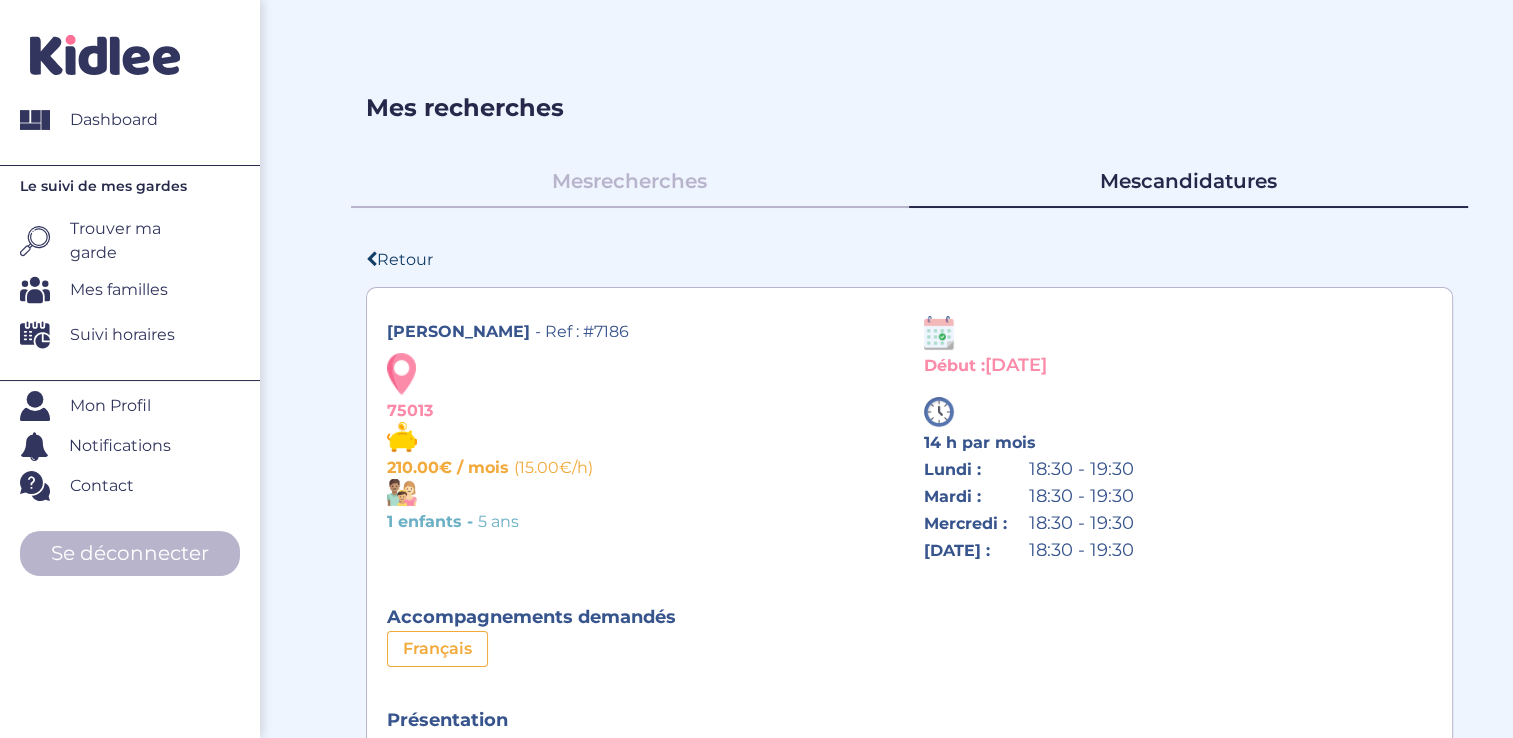 click on "Mes  recherches" at bounding box center (630, 177) 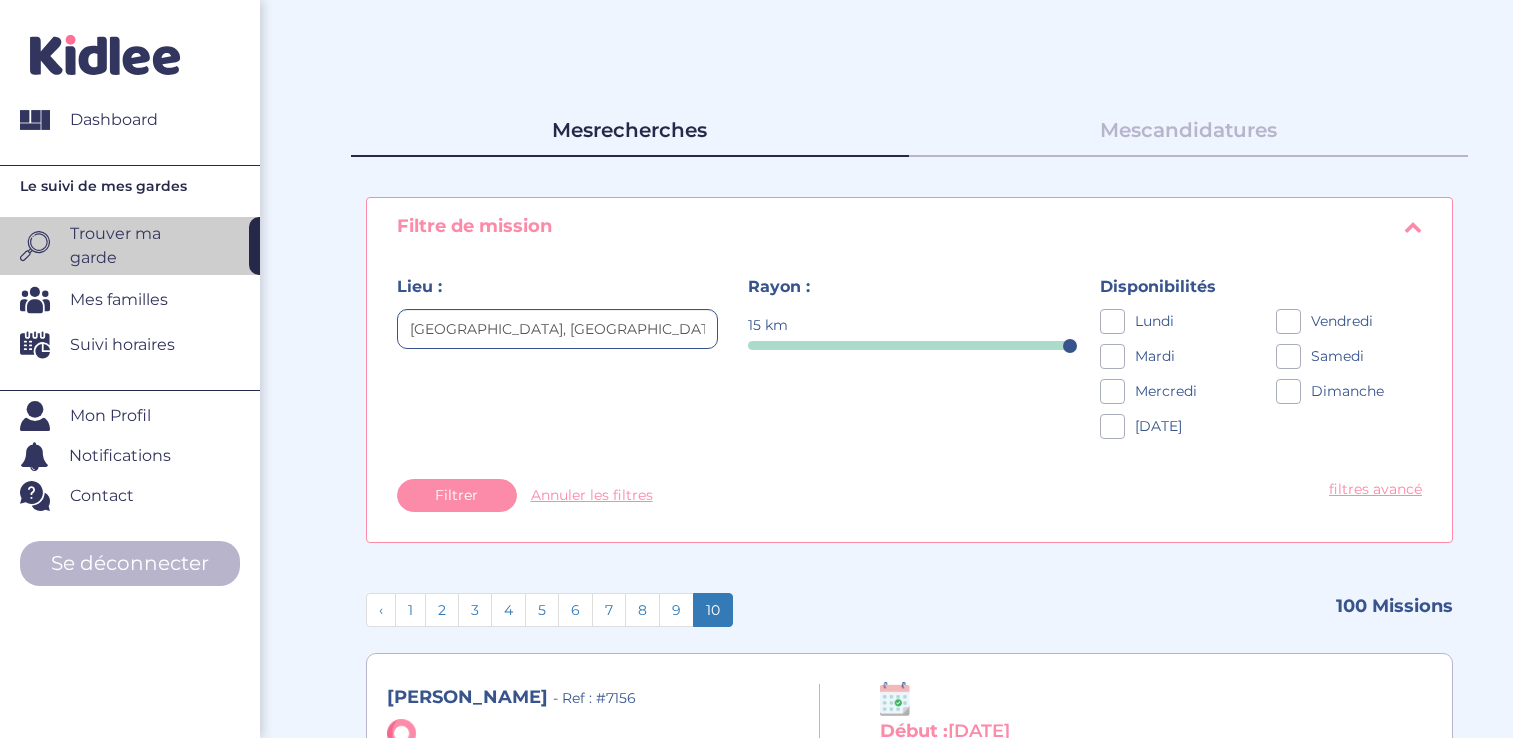 scroll, scrollTop: 0, scrollLeft: 0, axis: both 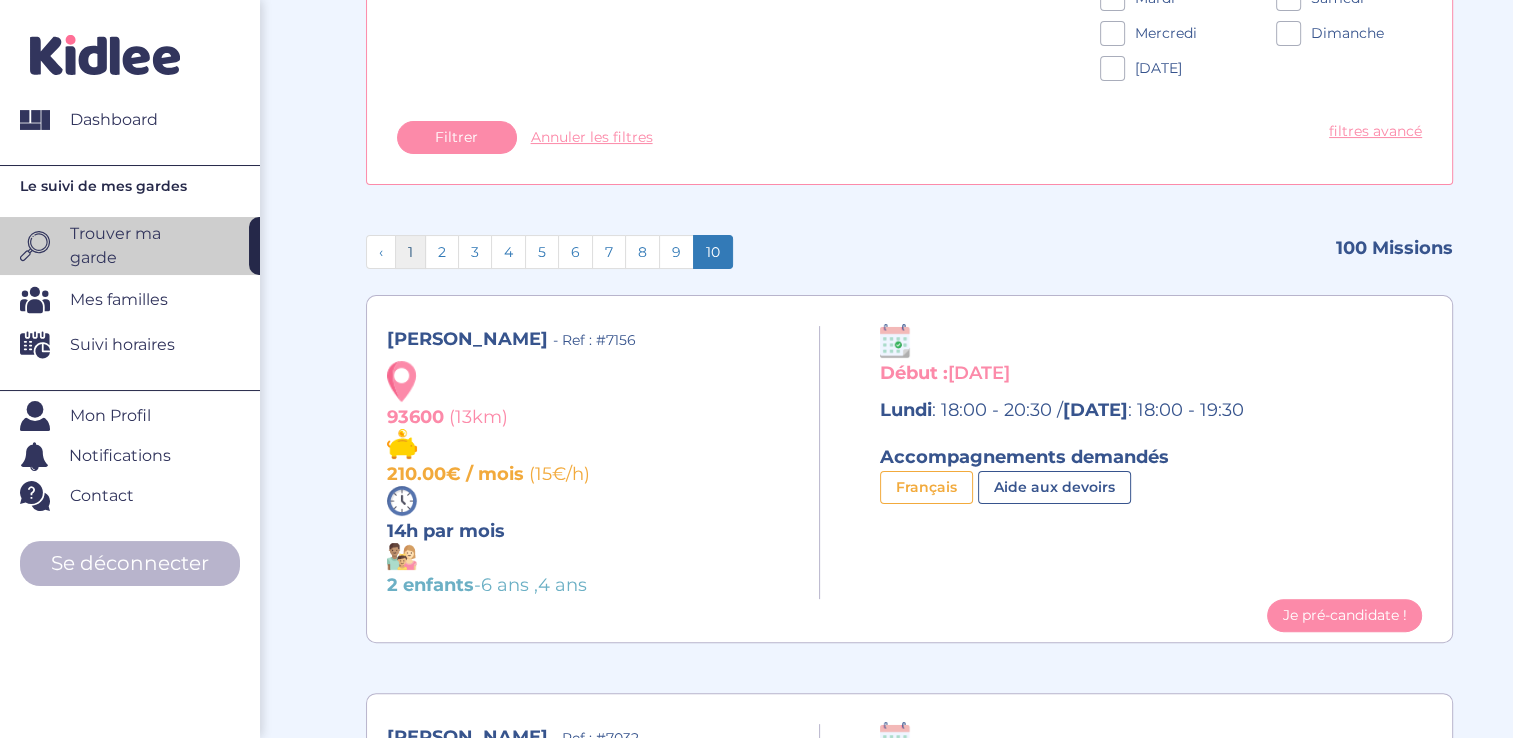 click on "1" at bounding box center (410, 252) 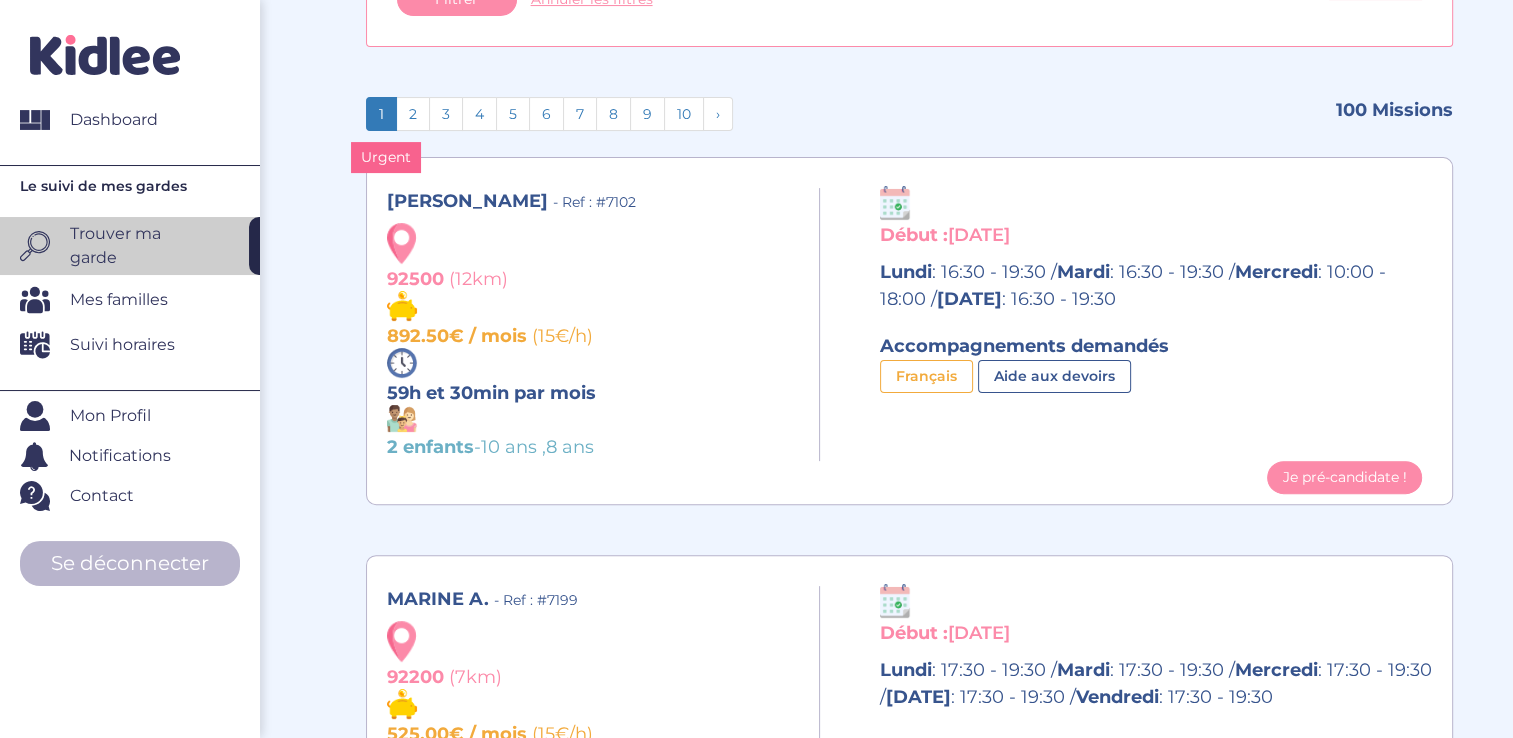 scroll, scrollTop: 551, scrollLeft: 0, axis: vertical 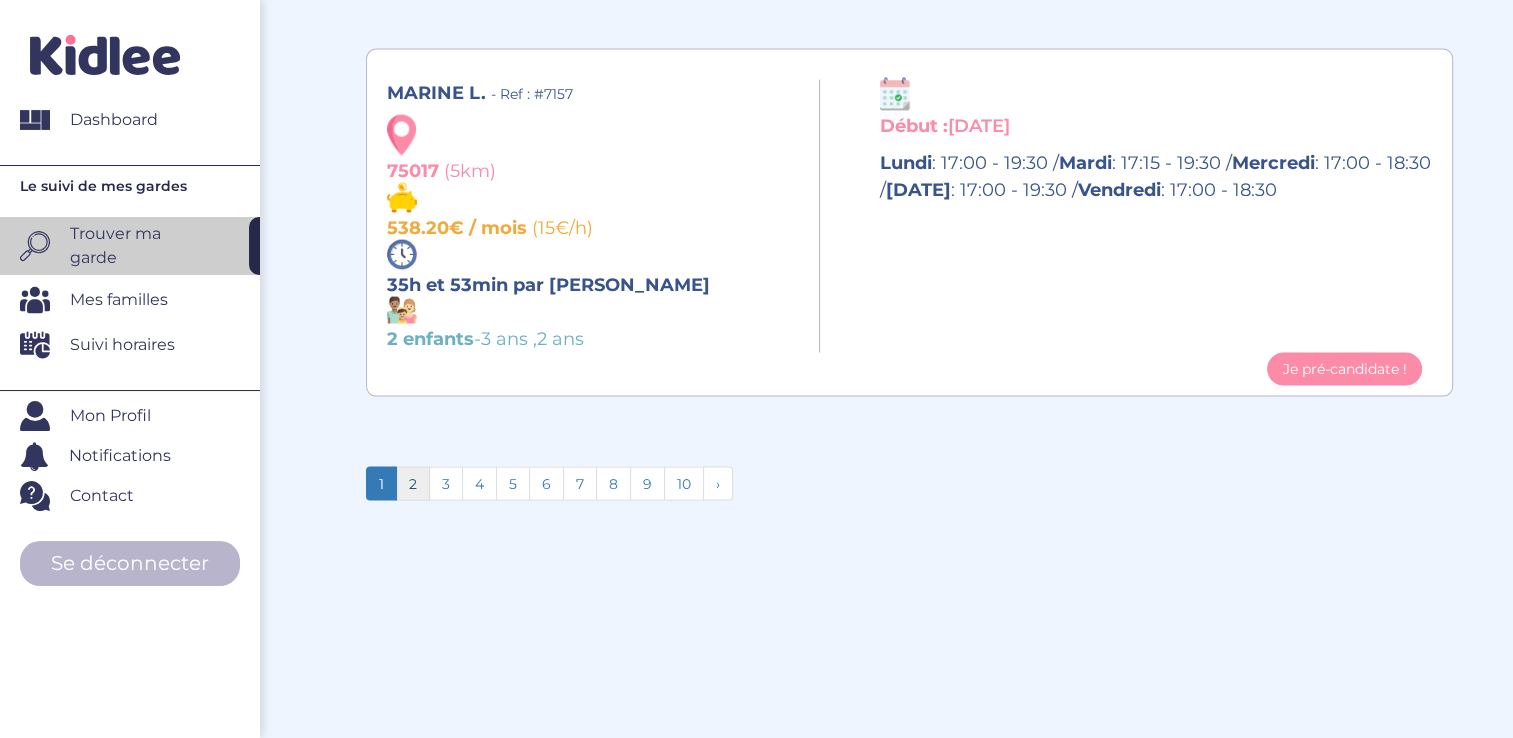 click on "2" at bounding box center (413, 484) 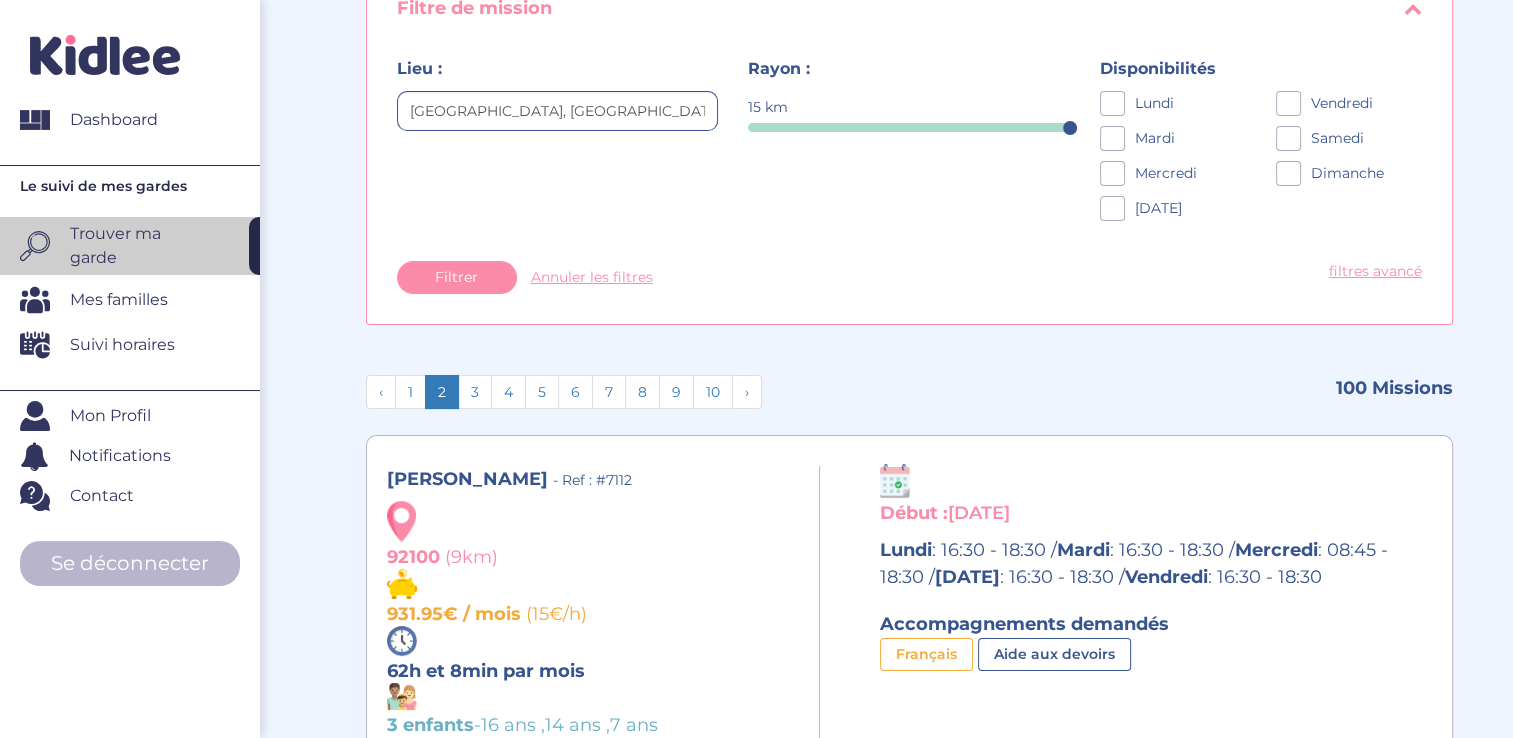 scroll, scrollTop: 193, scrollLeft: 0, axis: vertical 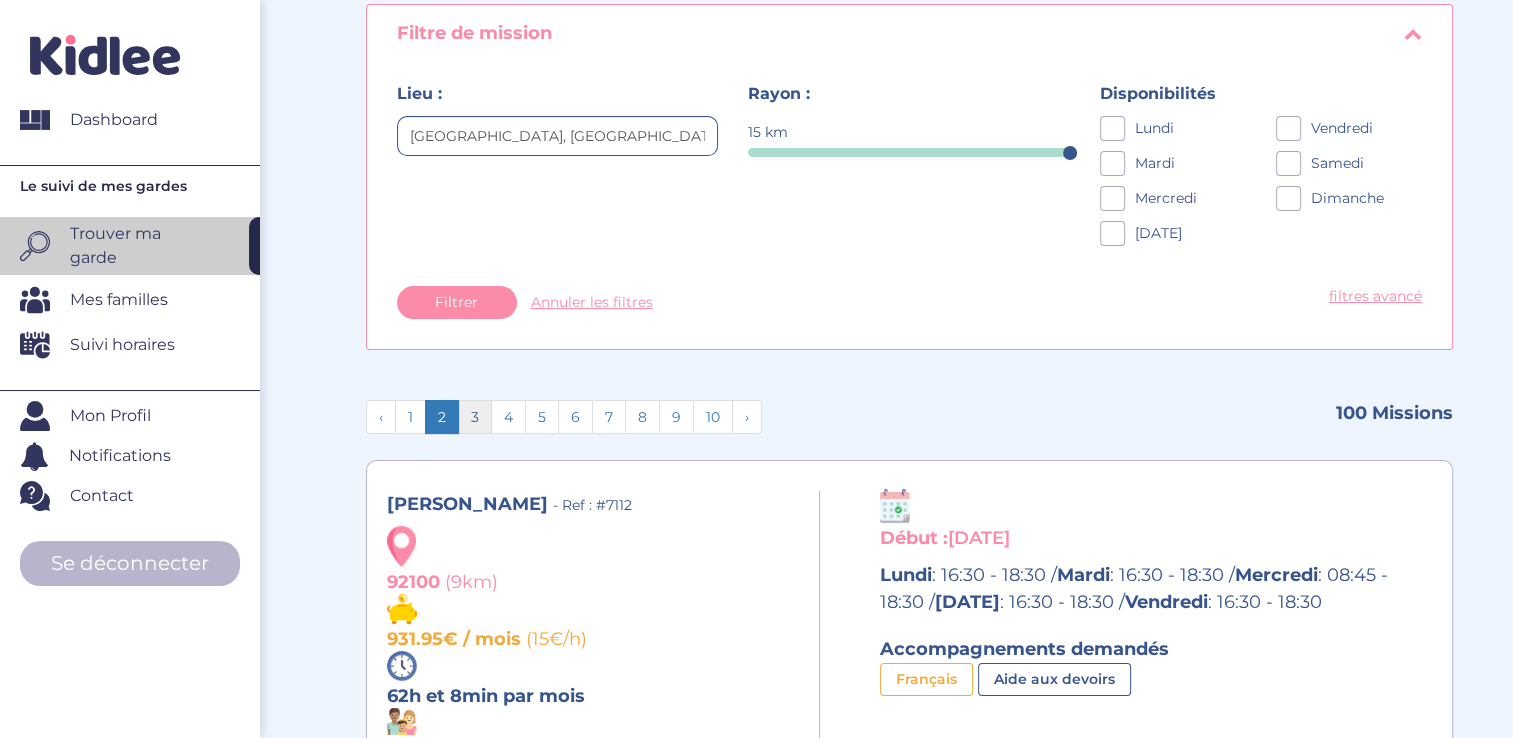 click on "3" at bounding box center (475, 417) 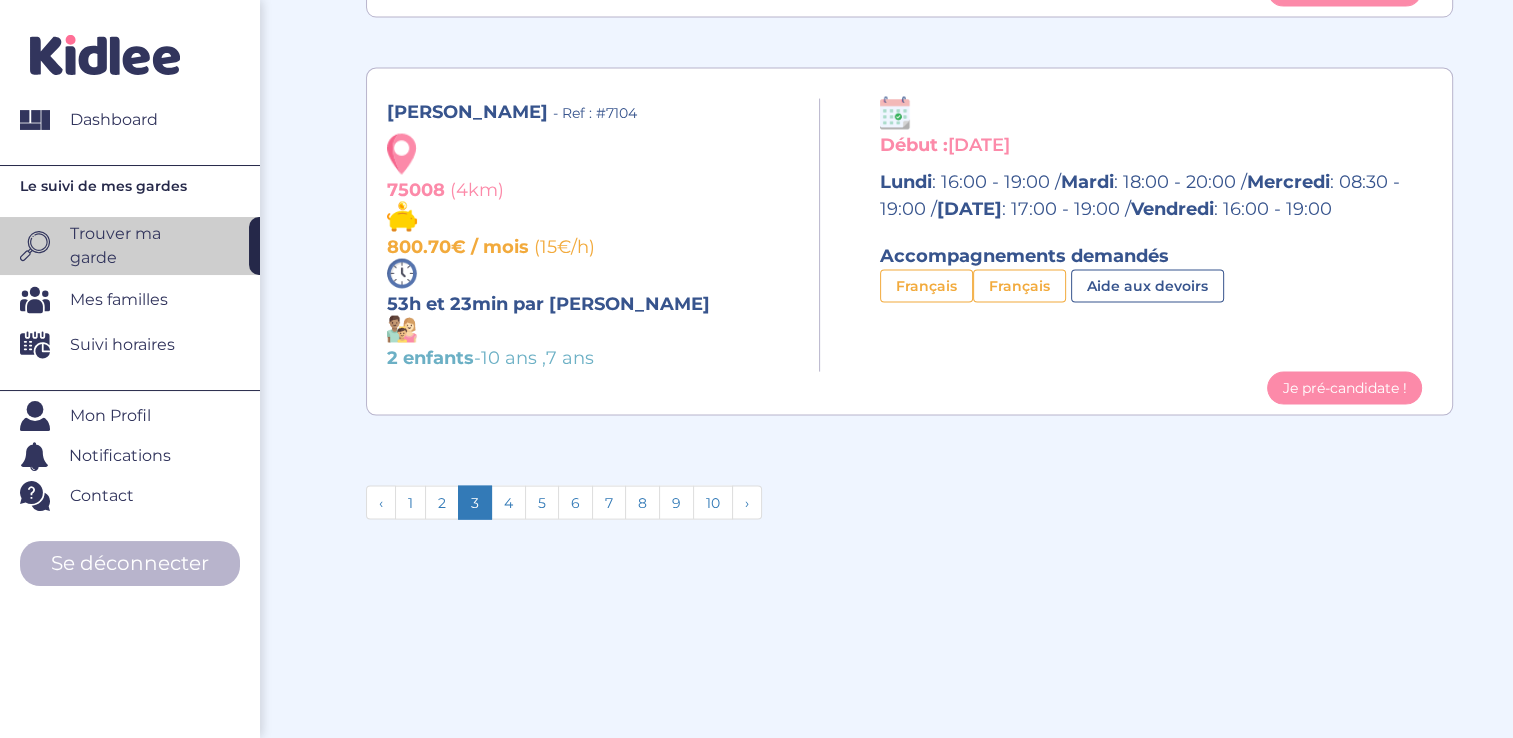 scroll, scrollTop: 4172, scrollLeft: 0, axis: vertical 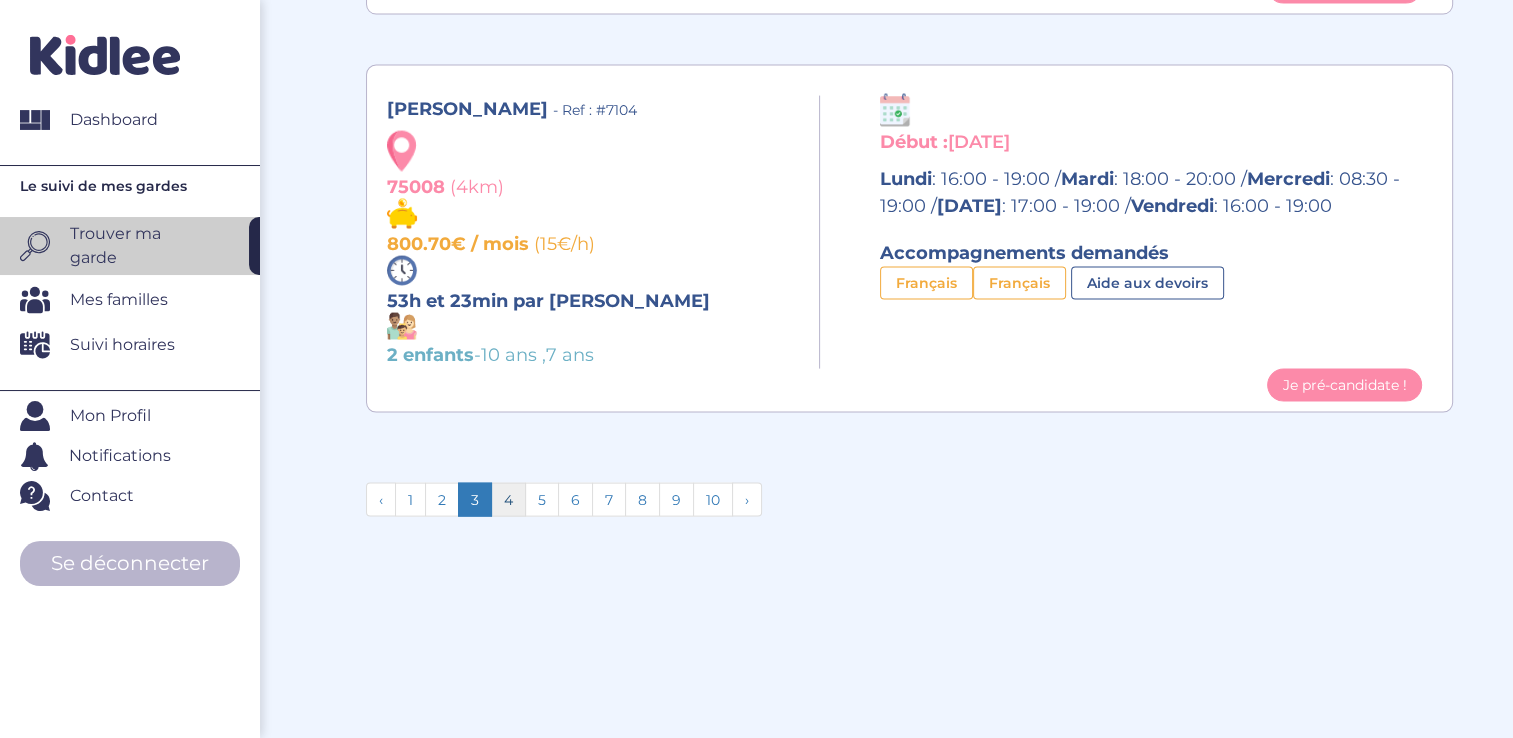 click on "4" at bounding box center (508, 500) 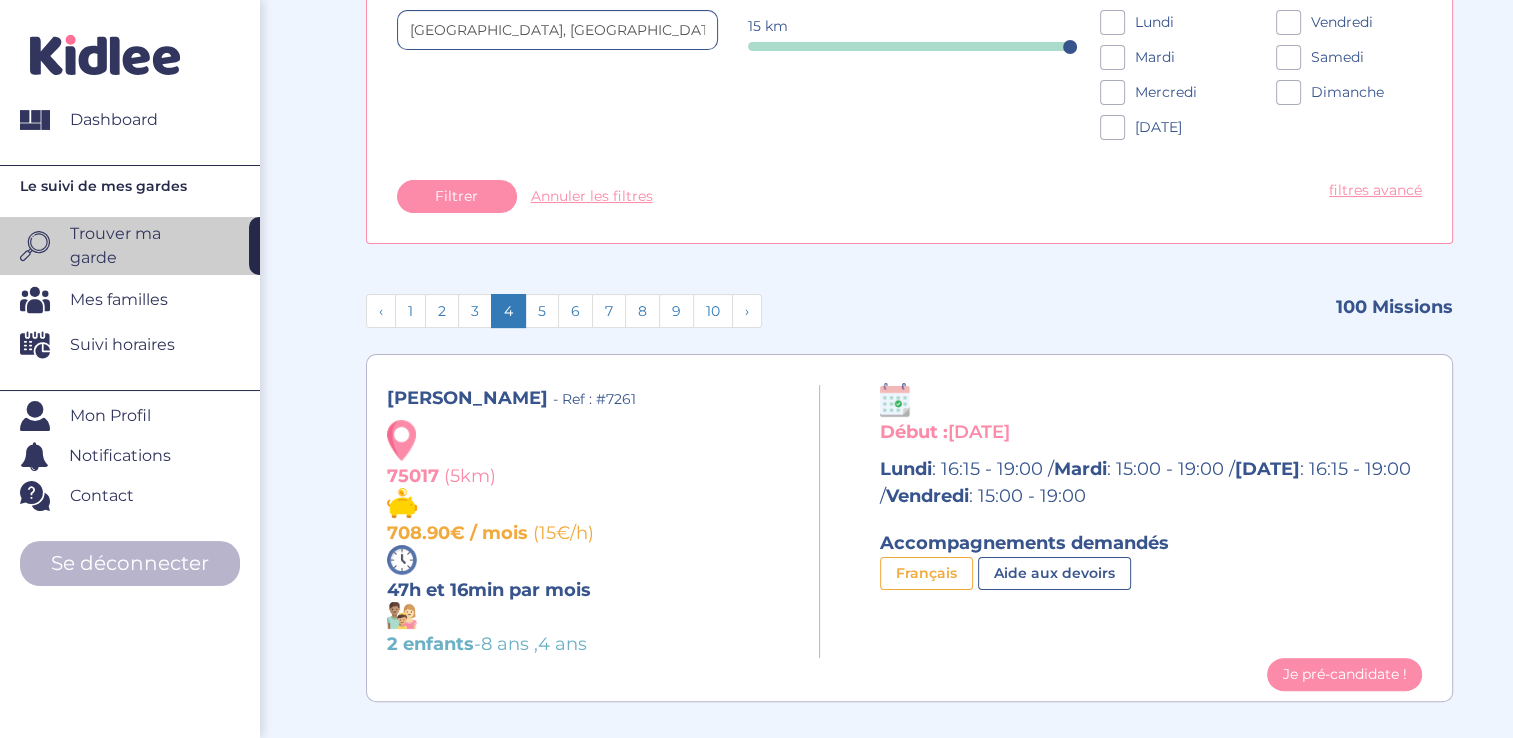 scroll, scrollTop: 300, scrollLeft: 0, axis: vertical 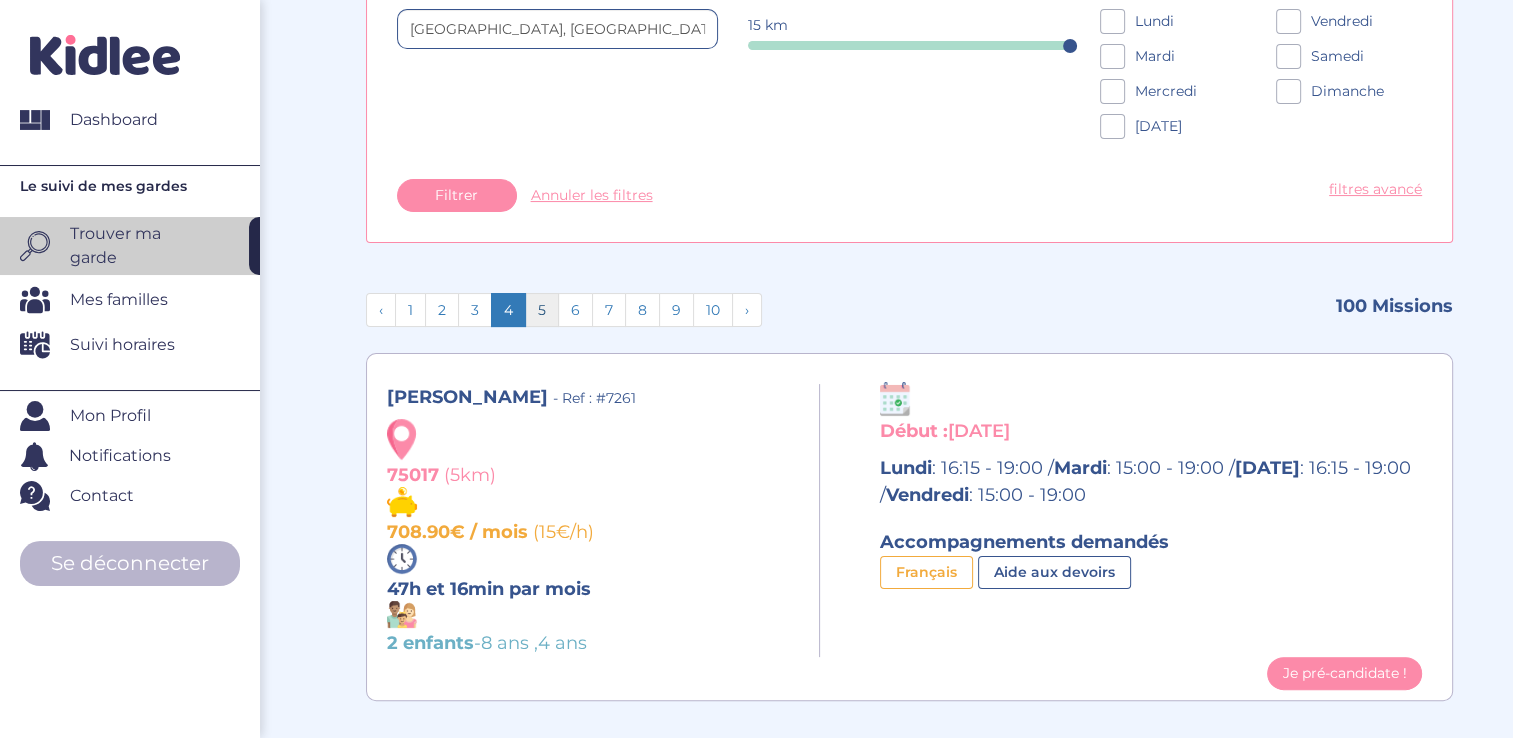 click on "5" at bounding box center (542, 310) 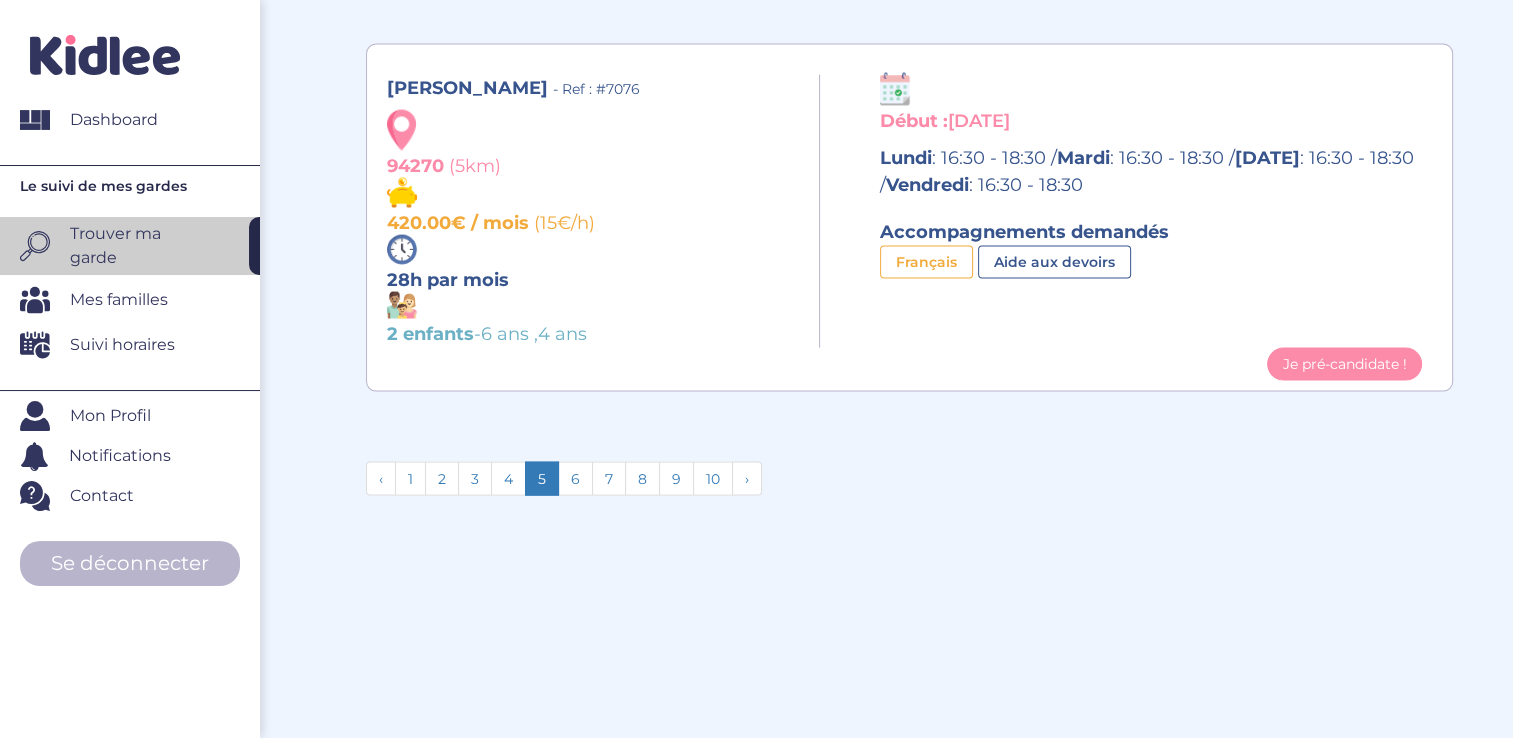 scroll, scrollTop: 4194, scrollLeft: 0, axis: vertical 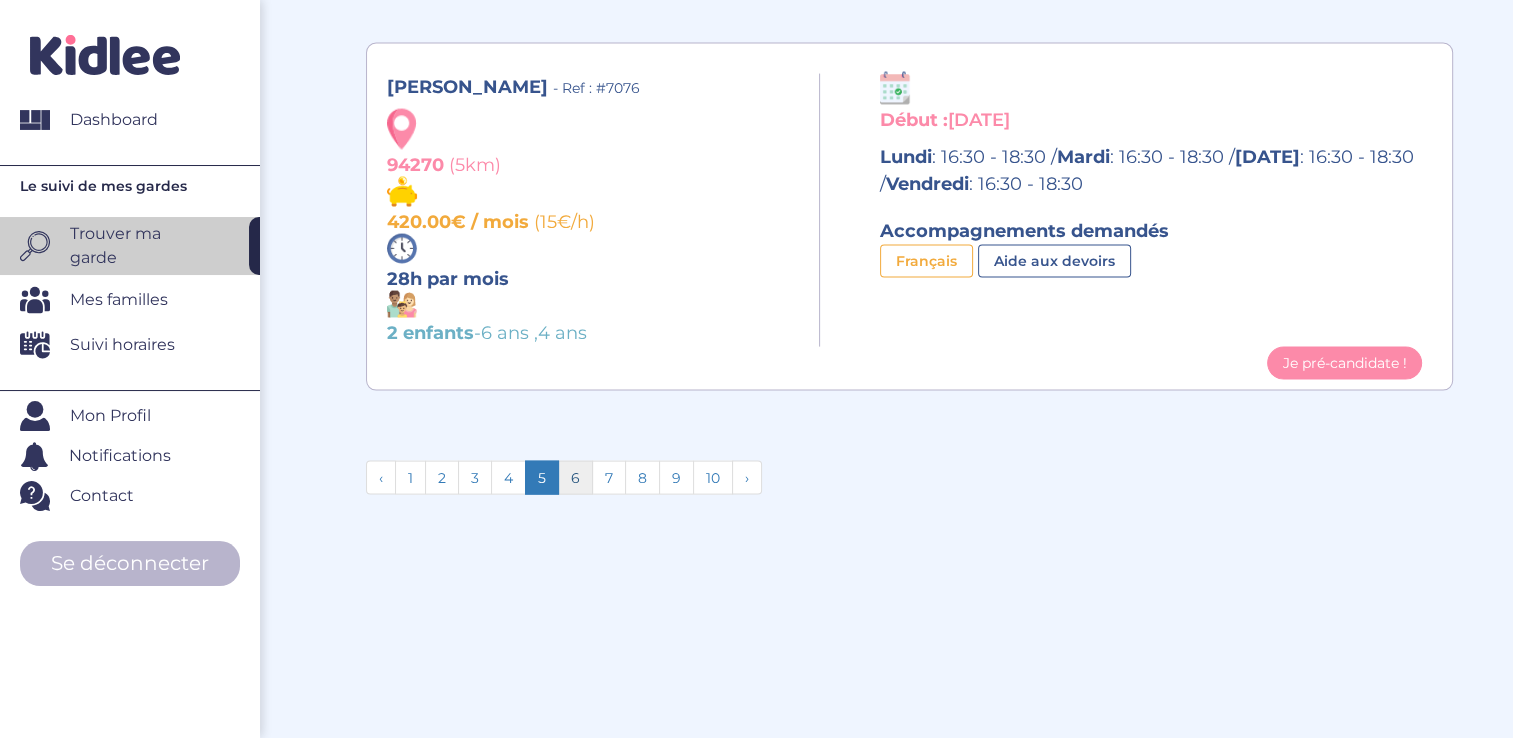 click on "6" at bounding box center [575, 478] 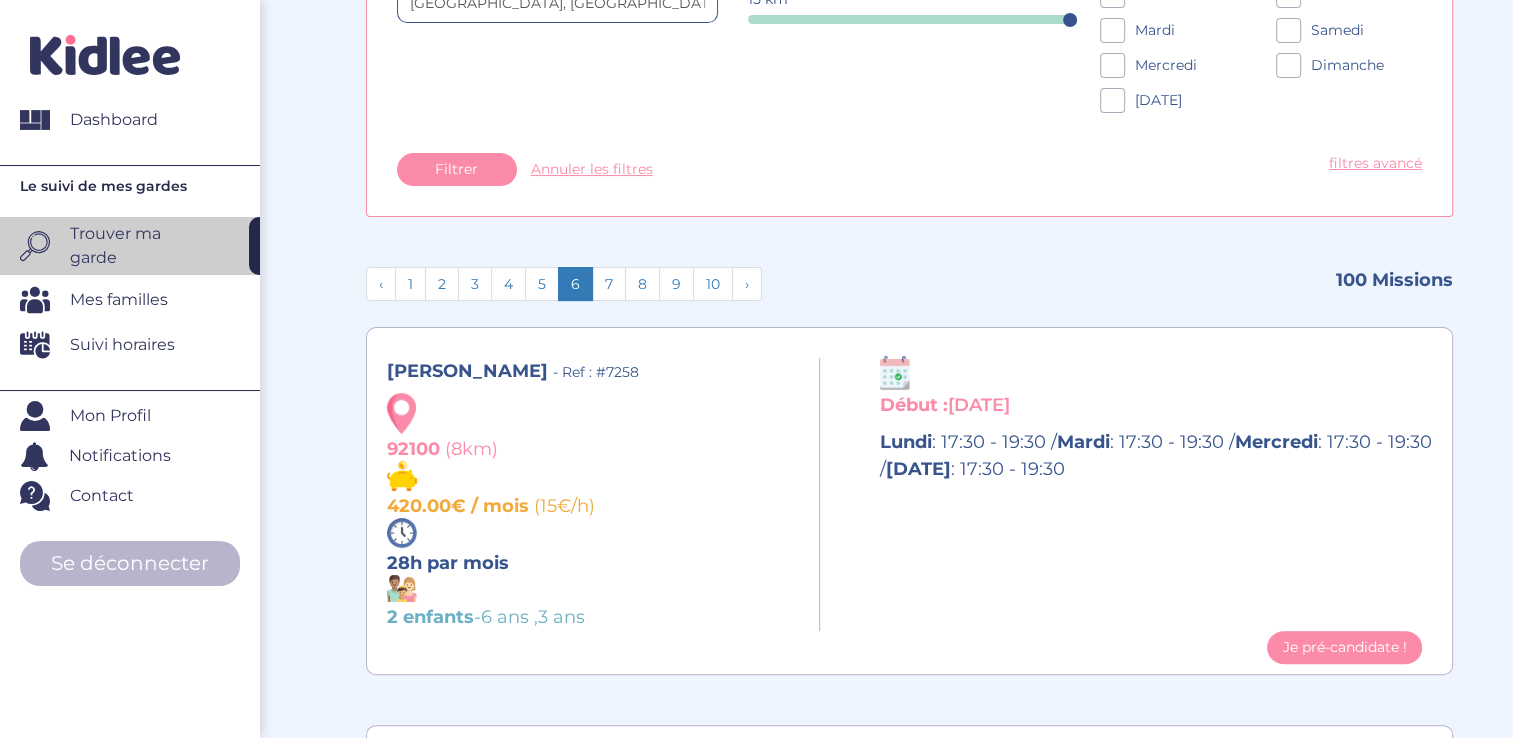 scroll, scrollTop: 325, scrollLeft: 0, axis: vertical 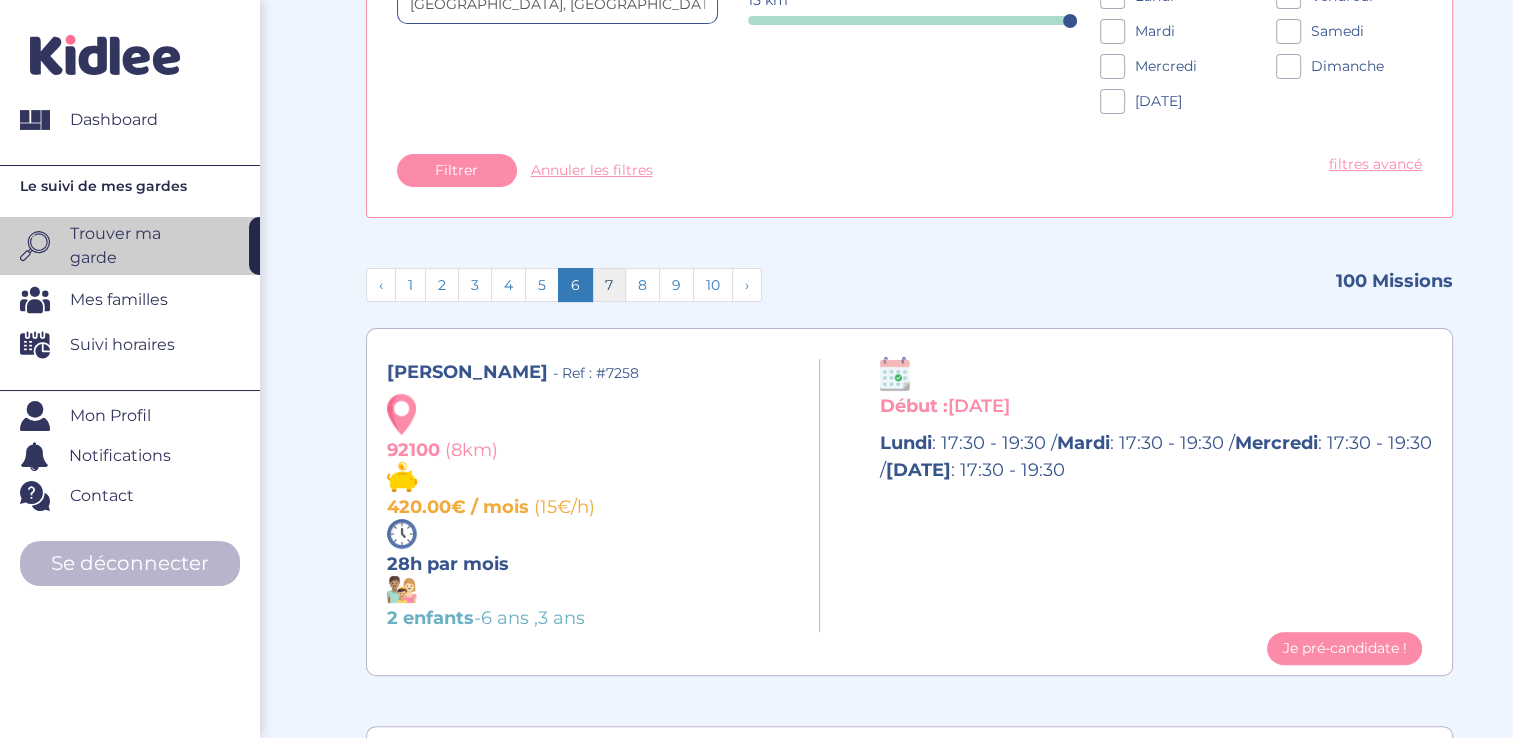 click on "7" at bounding box center [609, 285] 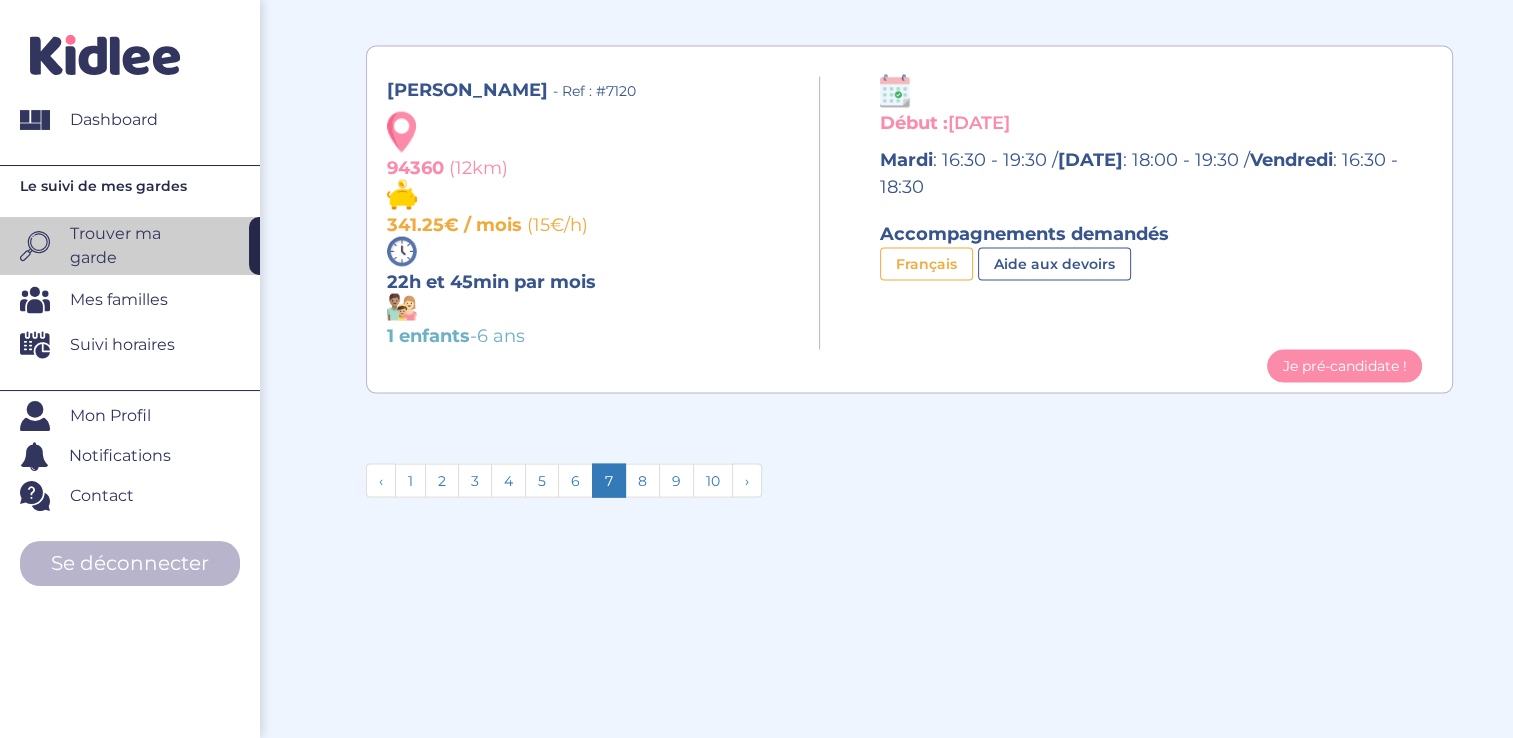 scroll, scrollTop: 4209, scrollLeft: 0, axis: vertical 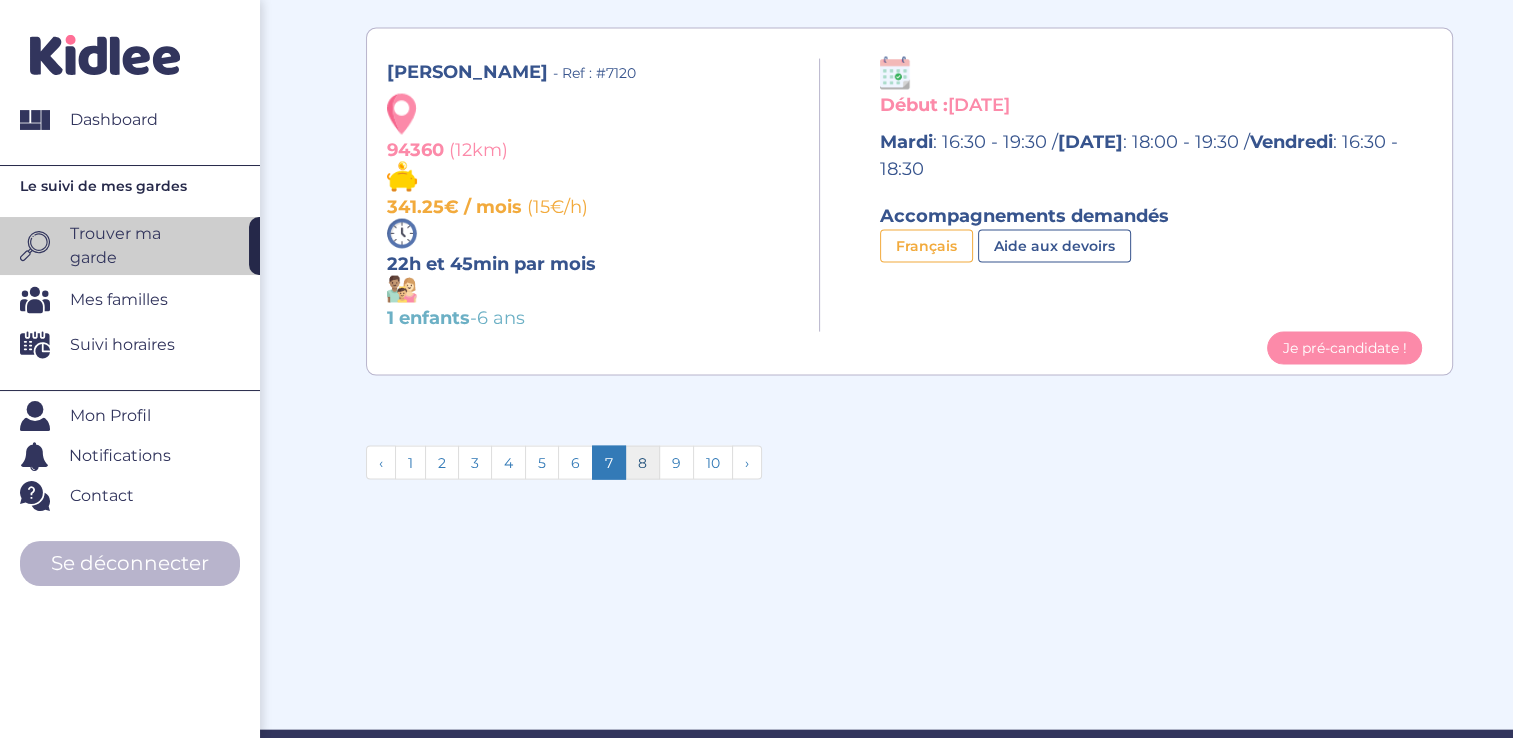 click on "8" at bounding box center (642, 463) 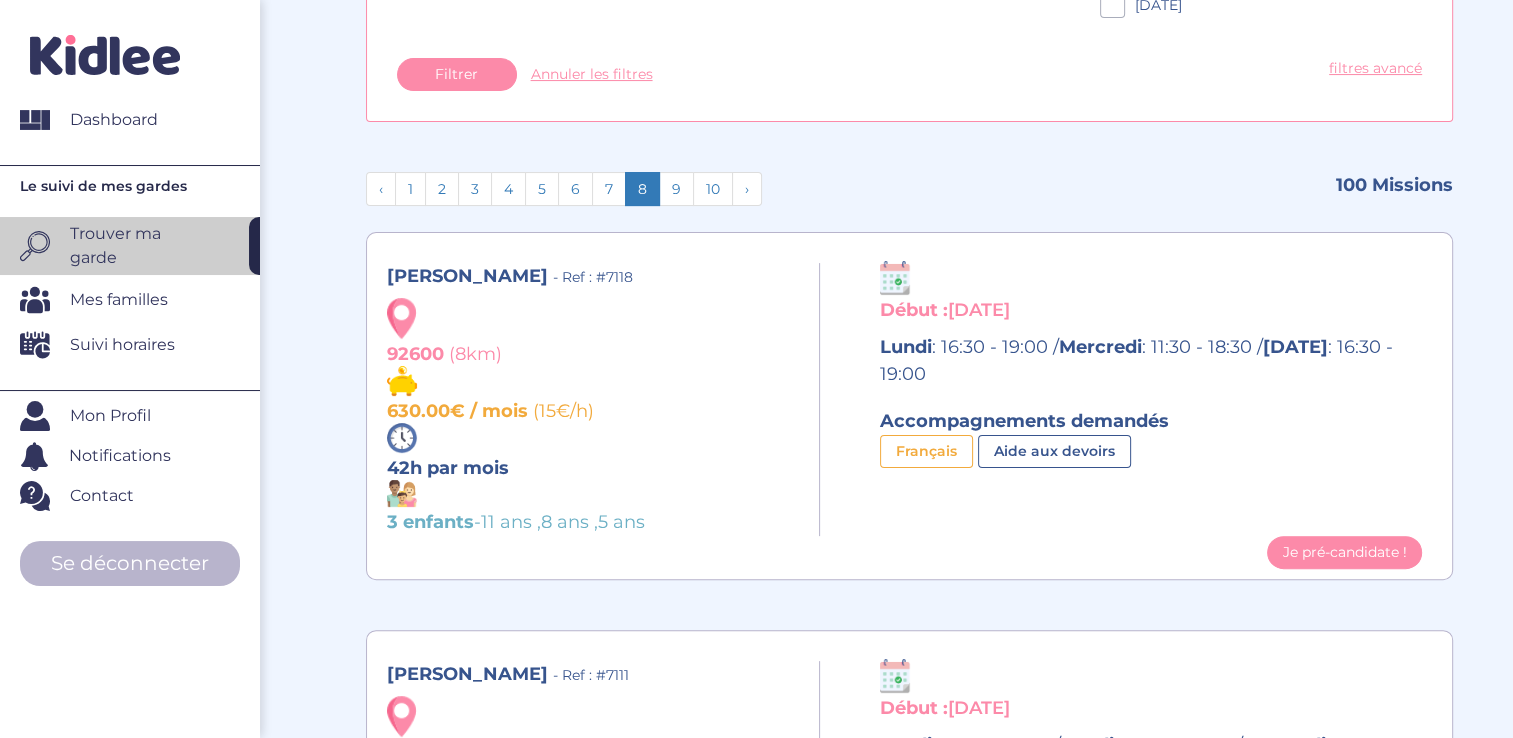 scroll, scrollTop: 419, scrollLeft: 0, axis: vertical 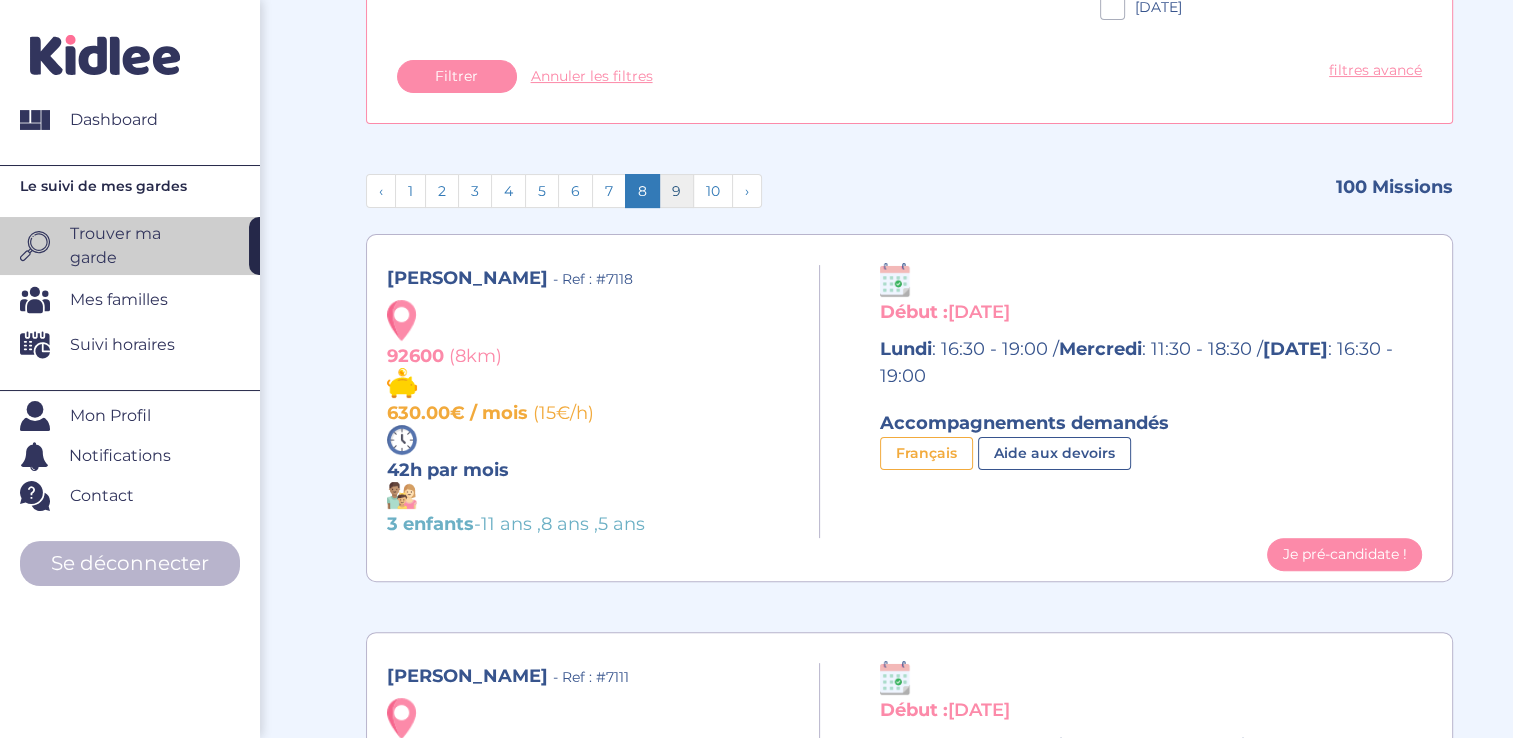 click on "9" at bounding box center [676, 191] 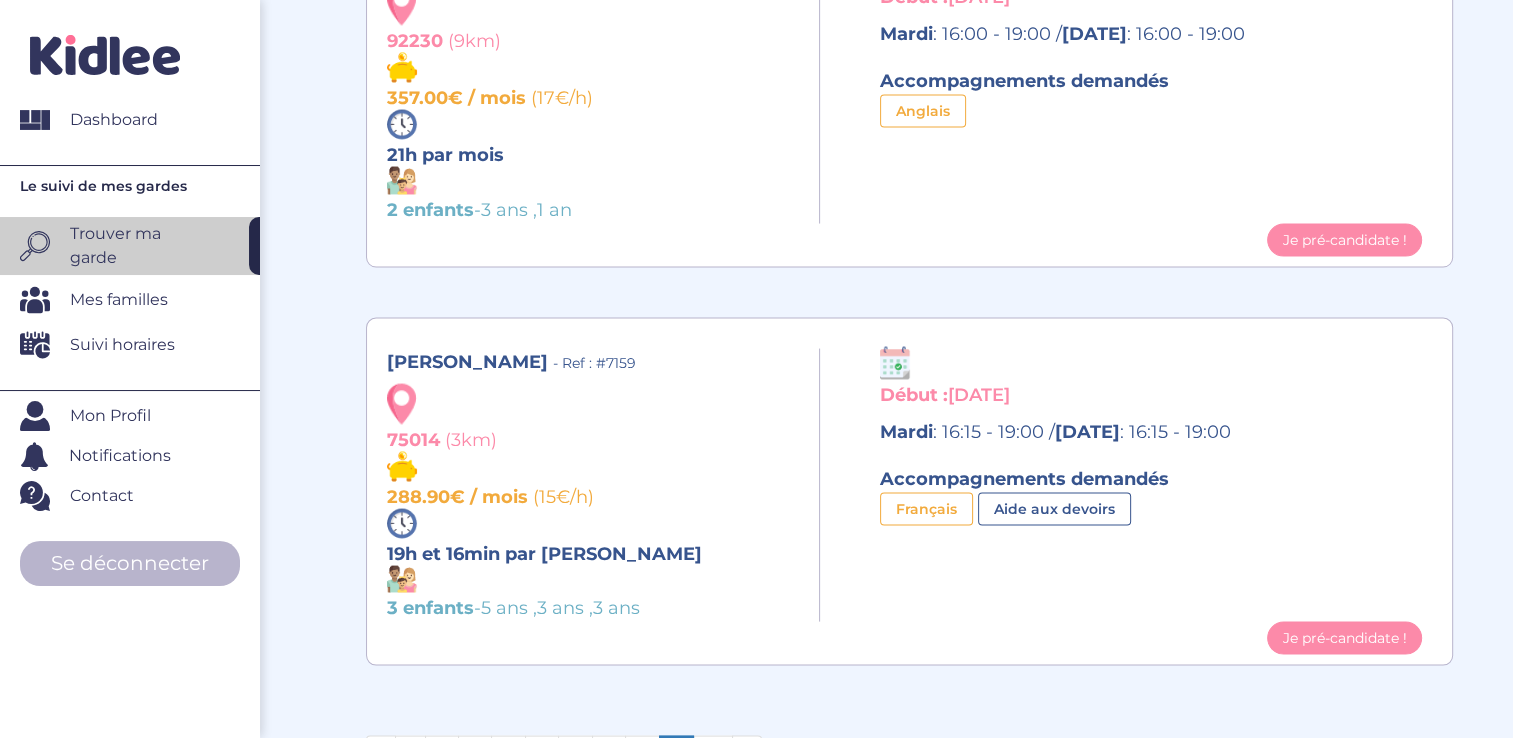 scroll, scrollTop: 4245, scrollLeft: 0, axis: vertical 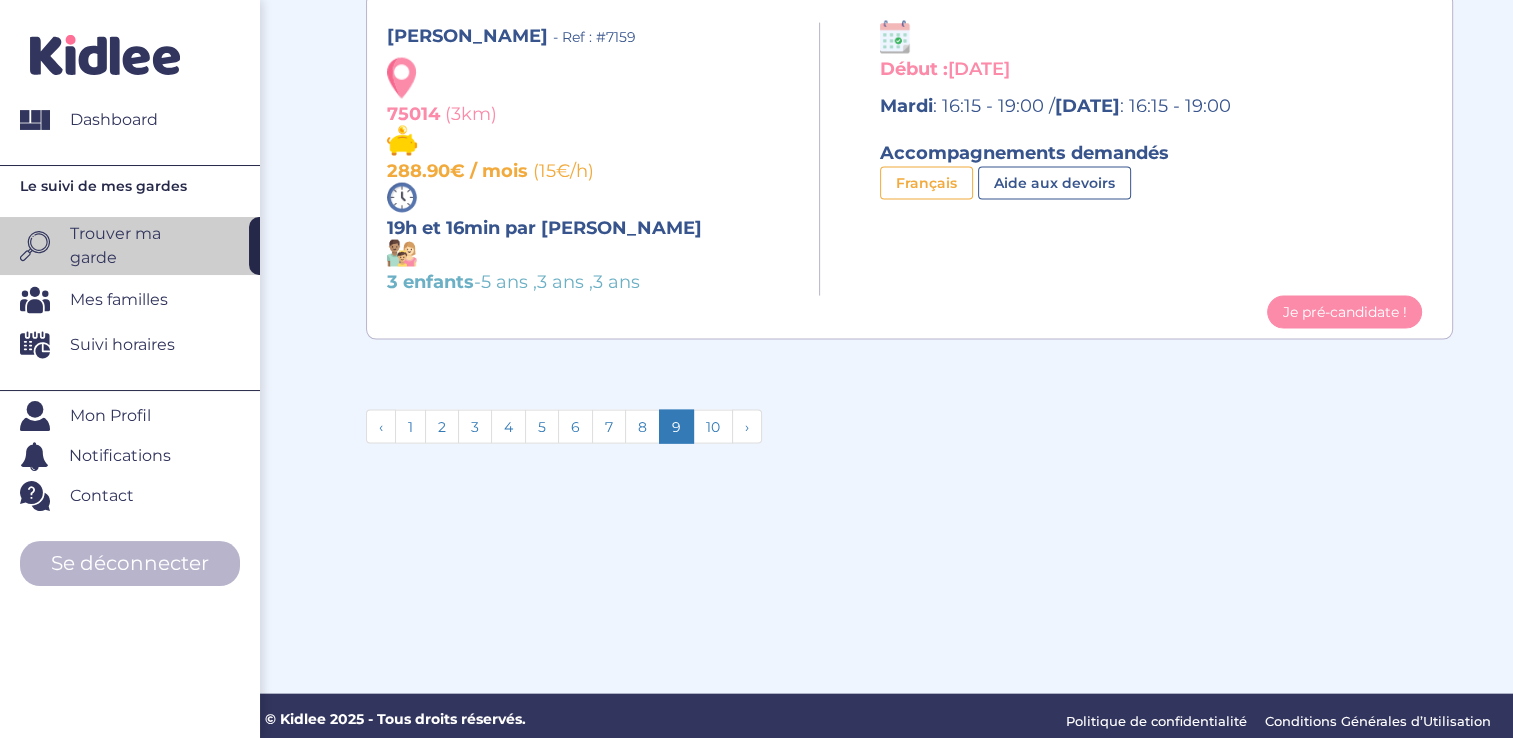 click on "[PERSON_NAME]
- Ref : #7116
92110
(6km)
372.30€ / mois
(17€/h)
21h et 54min par mois
1 enfants
-
4 ans
Début :
[DATE]
[DATE]
:
18:00
-
20:30
/" at bounding box center [910, -1561] 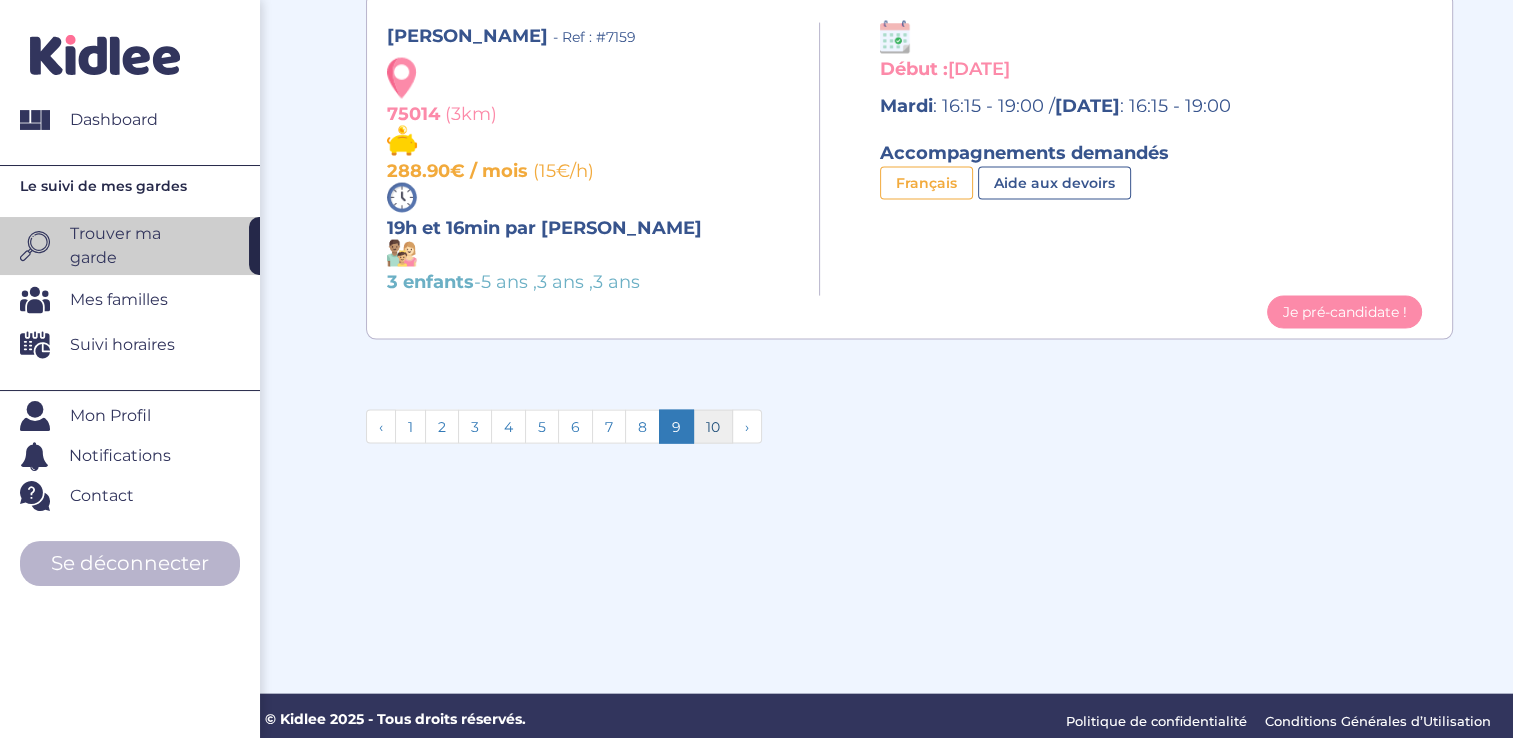 click on "10" at bounding box center [713, 427] 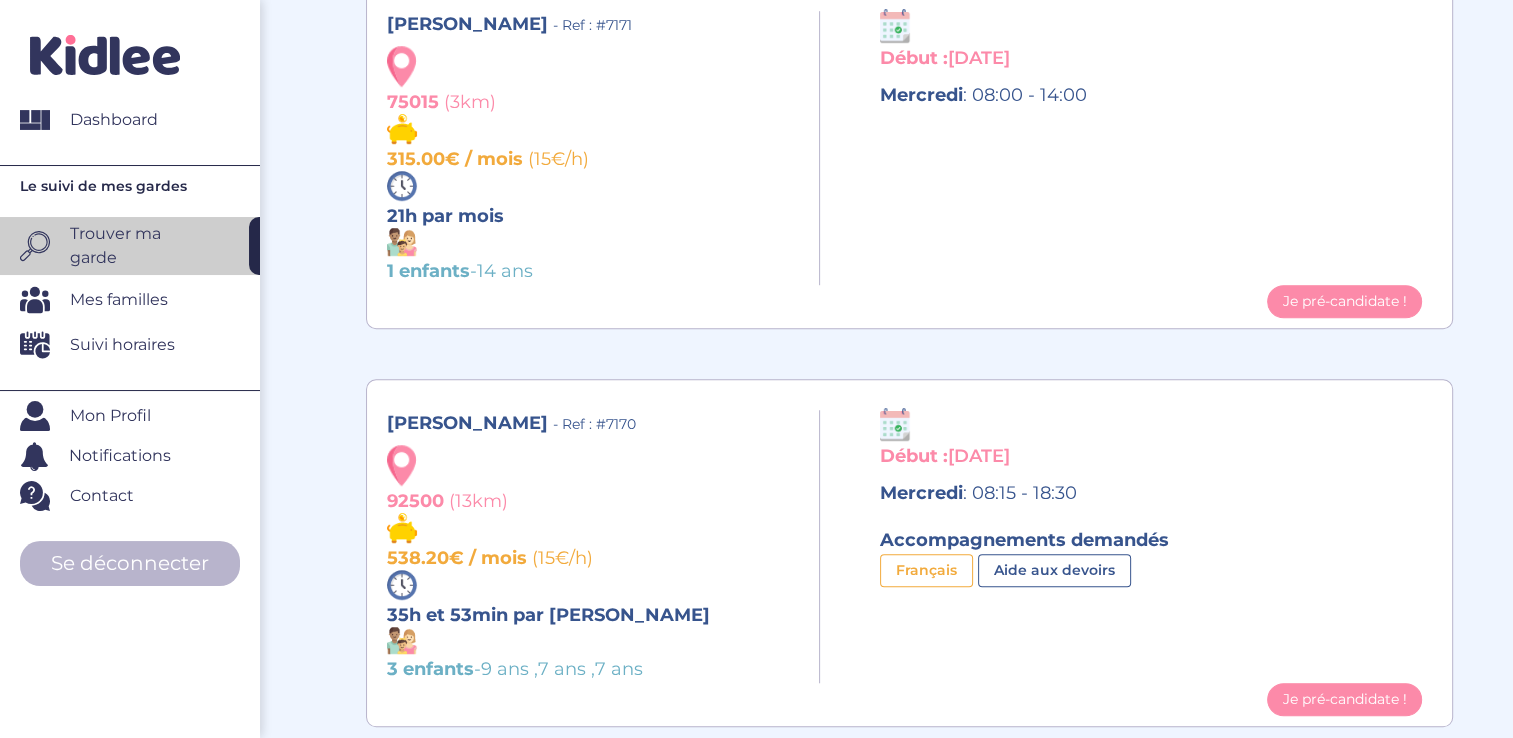 scroll, scrollTop: 1464, scrollLeft: 0, axis: vertical 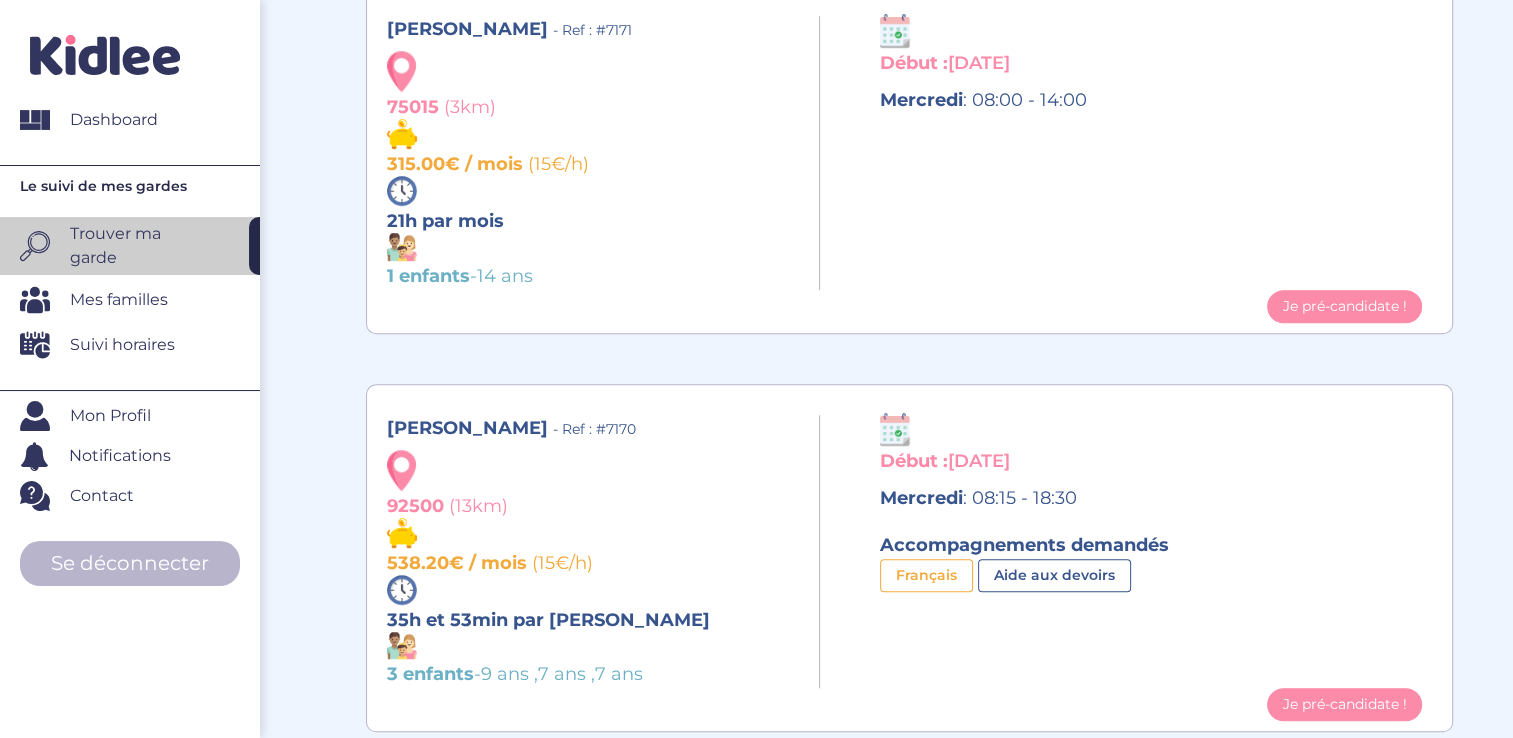 click on "[PERSON_NAME]
- Ref : #7170" at bounding box center (595, 428) 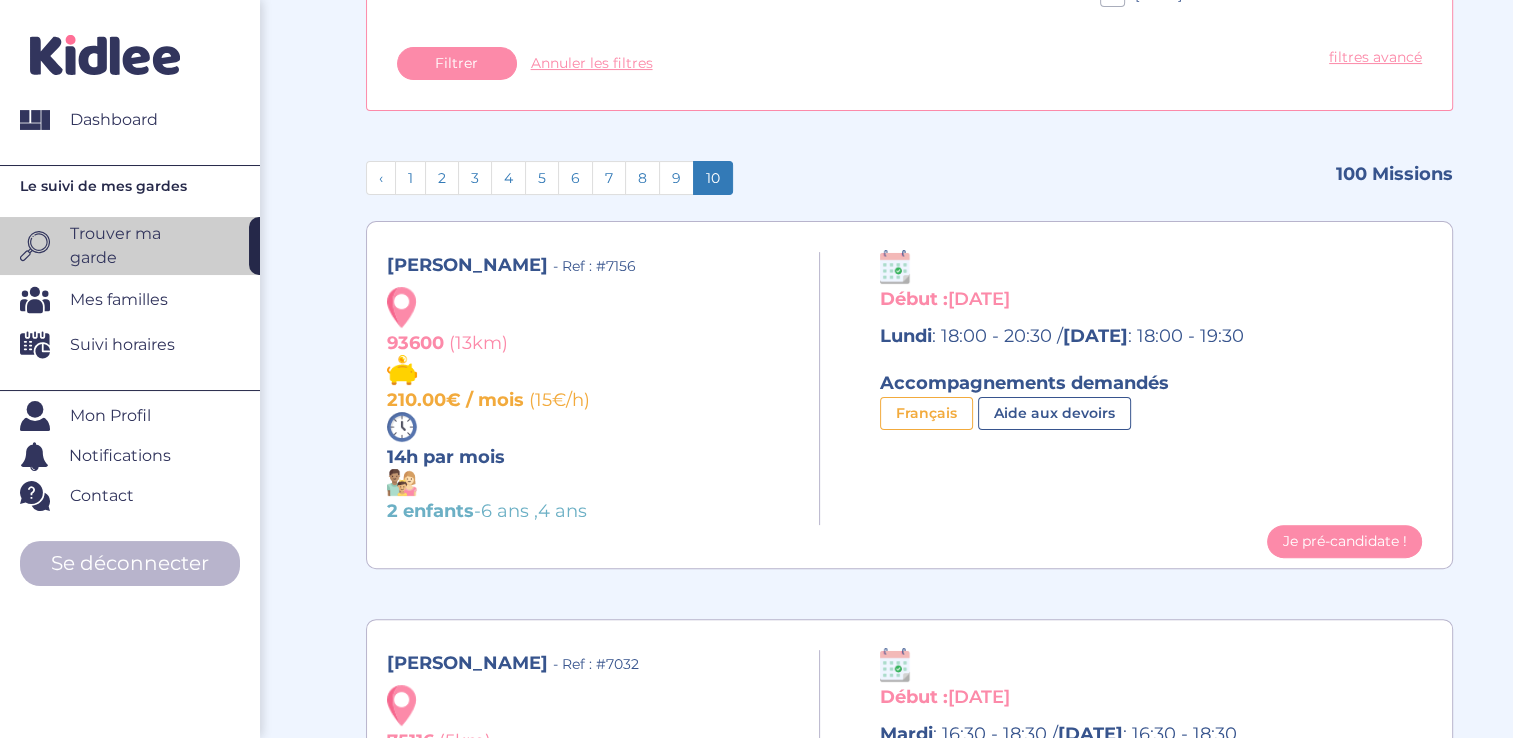 scroll, scrollTop: 428, scrollLeft: 0, axis: vertical 